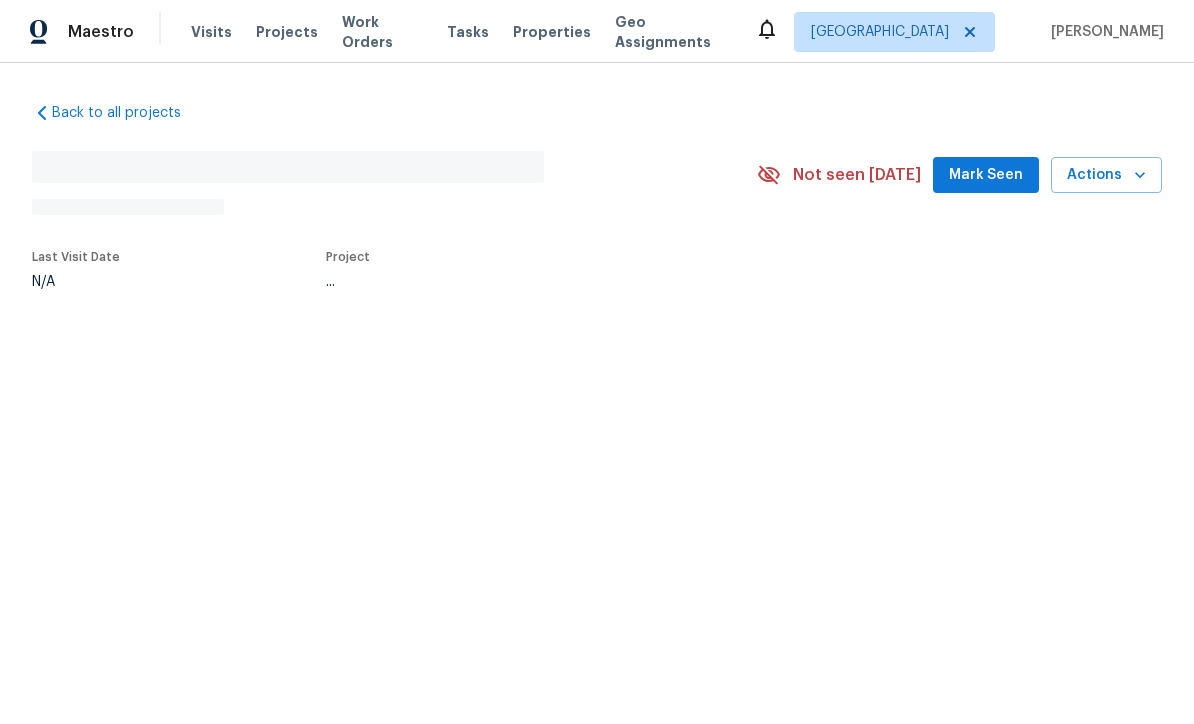 scroll, scrollTop: 0, scrollLeft: 0, axis: both 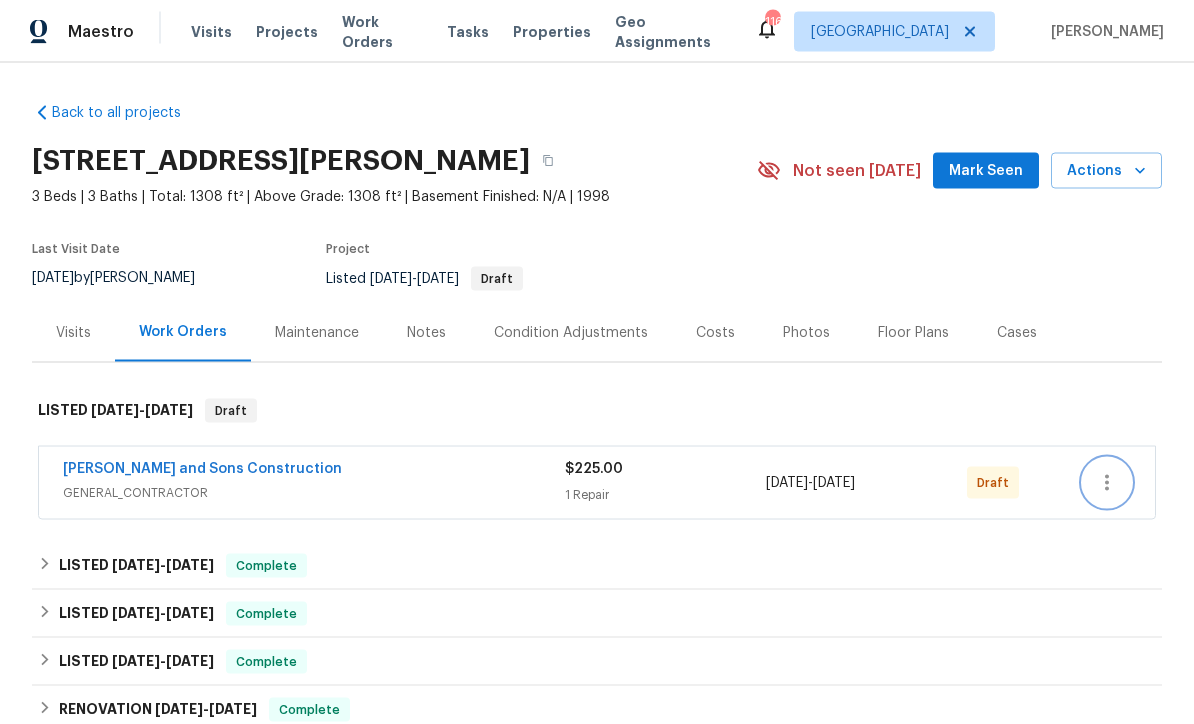 click 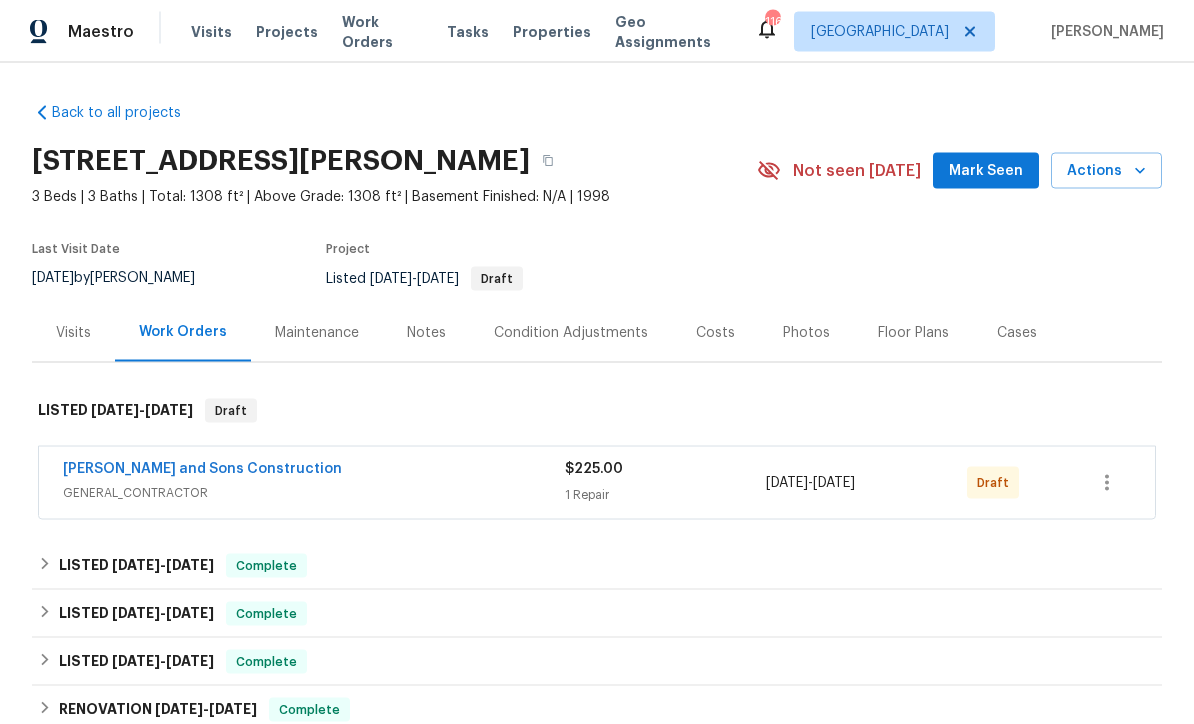 scroll, scrollTop: 66, scrollLeft: 0, axis: vertical 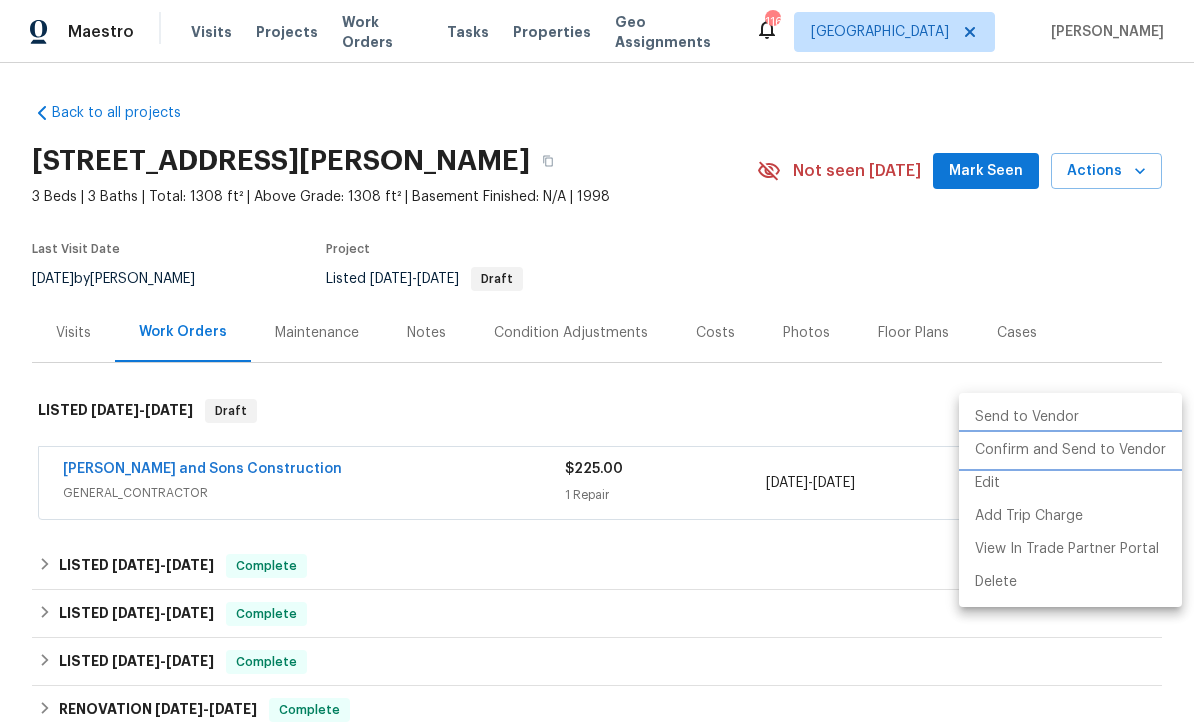 click on "Confirm and Send to Vendor" at bounding box center (1070, 450) 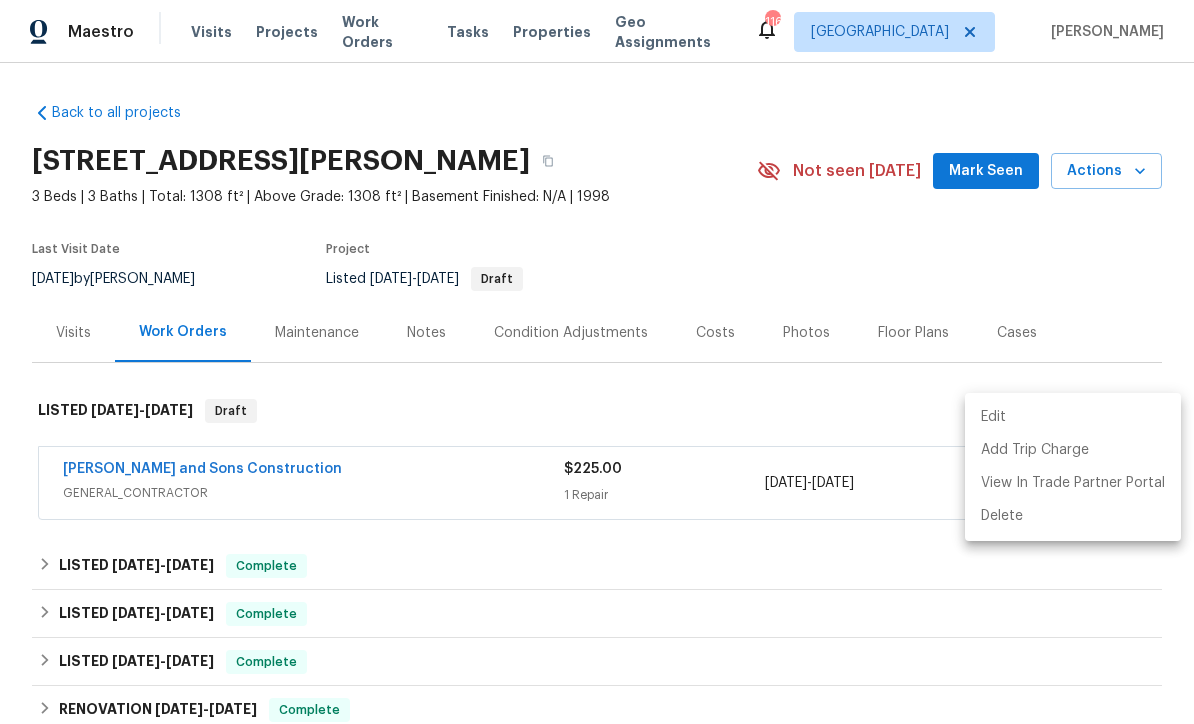 click at bounding box center [597, 362] 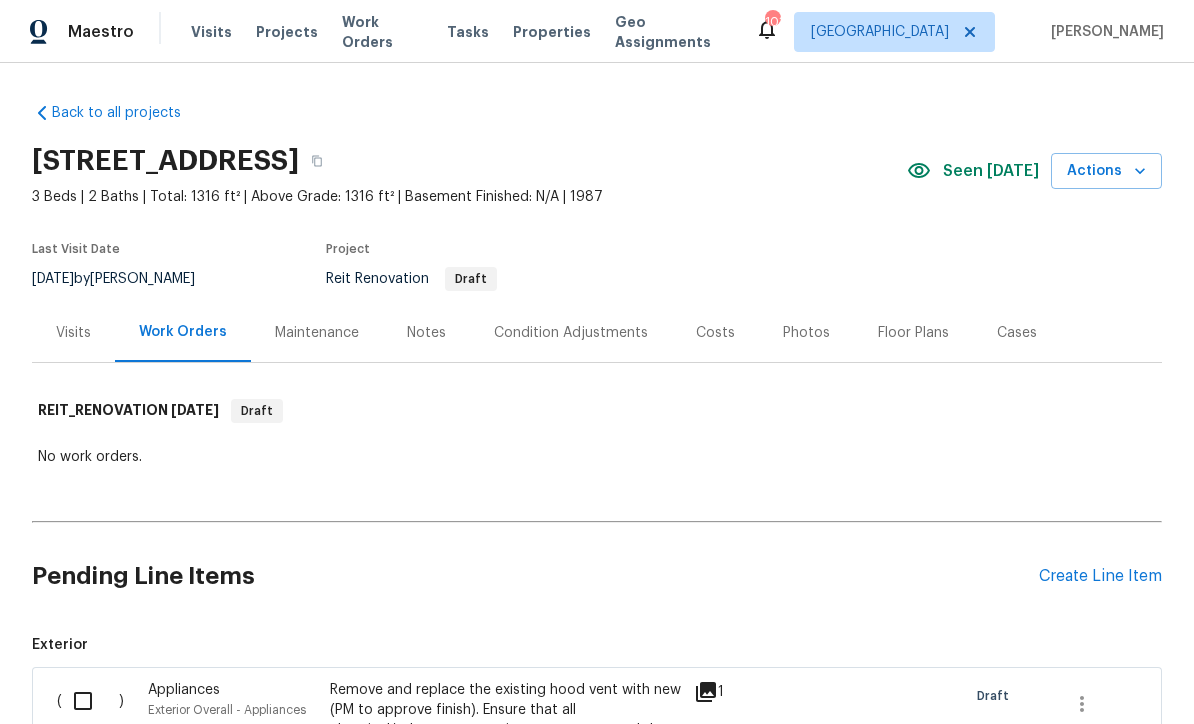 scroll, scrollTop: 0, scrollLeft: 0, axis: both 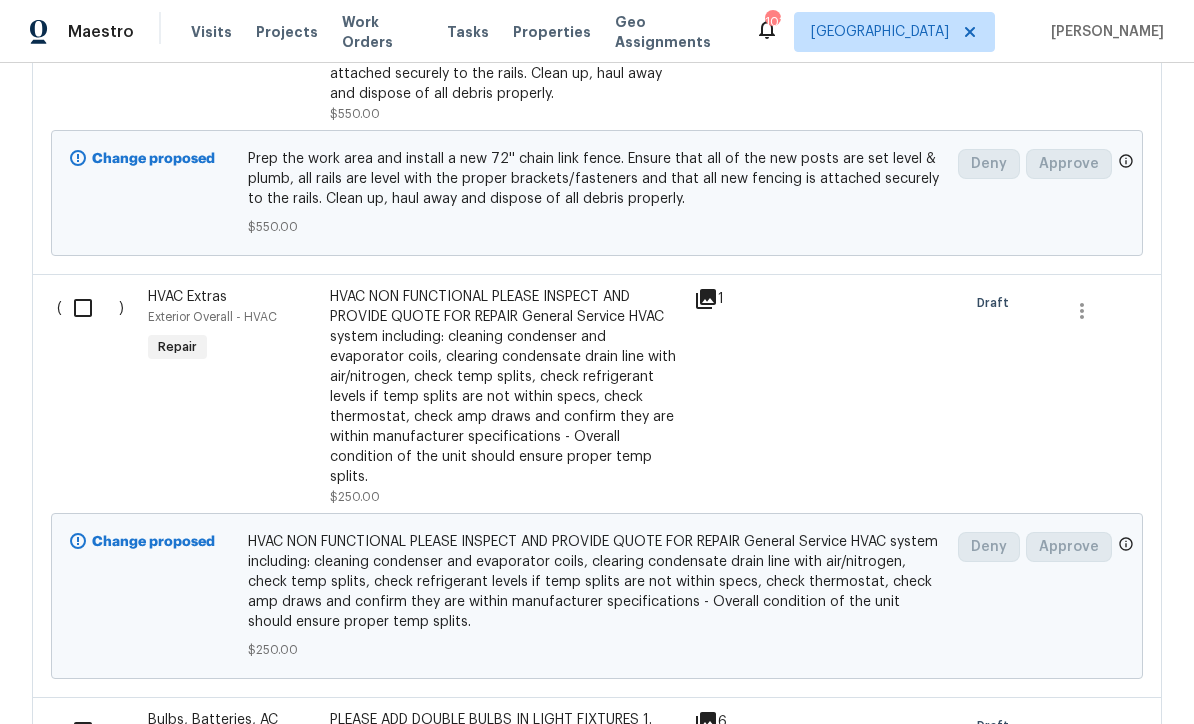 click on "HVAC NON FUNCTIONAL PLEASE INSPECT AND PROVIDE QUOTE FOR REPAIR
General Service HVAC system including: cleaning condenser and evaporator coils, clearing condensate drain line with air/nitrogen, check temp splits, check refrigerant levels if temp splits are not within specs, check thermostat, check amp draws and confirm they are within manufacturer specifications - Overall condition of the unit should ensure proper temp splits." at bounding box center [506, 387] 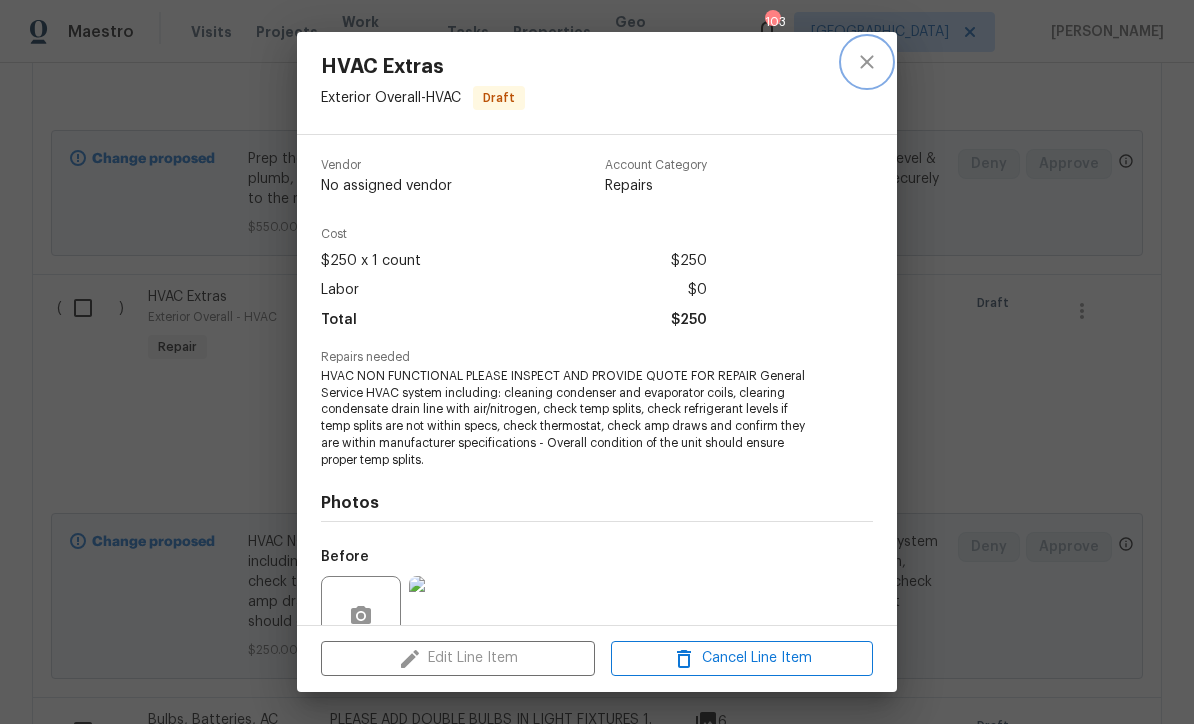 click 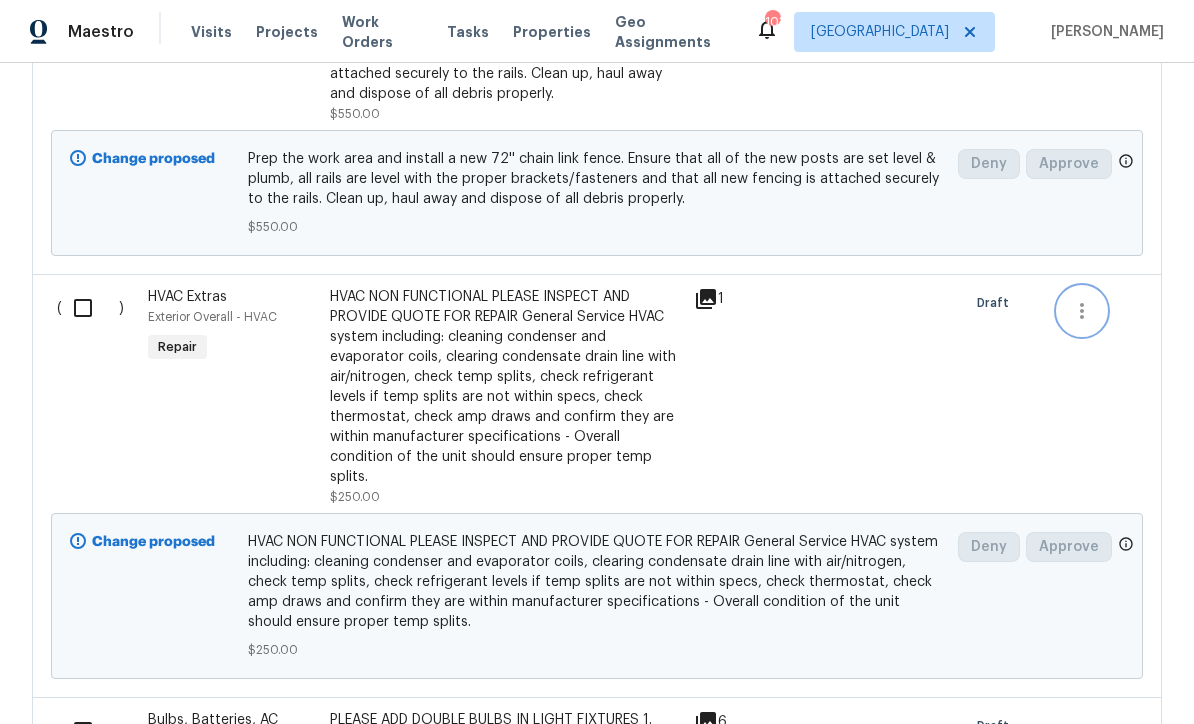 click 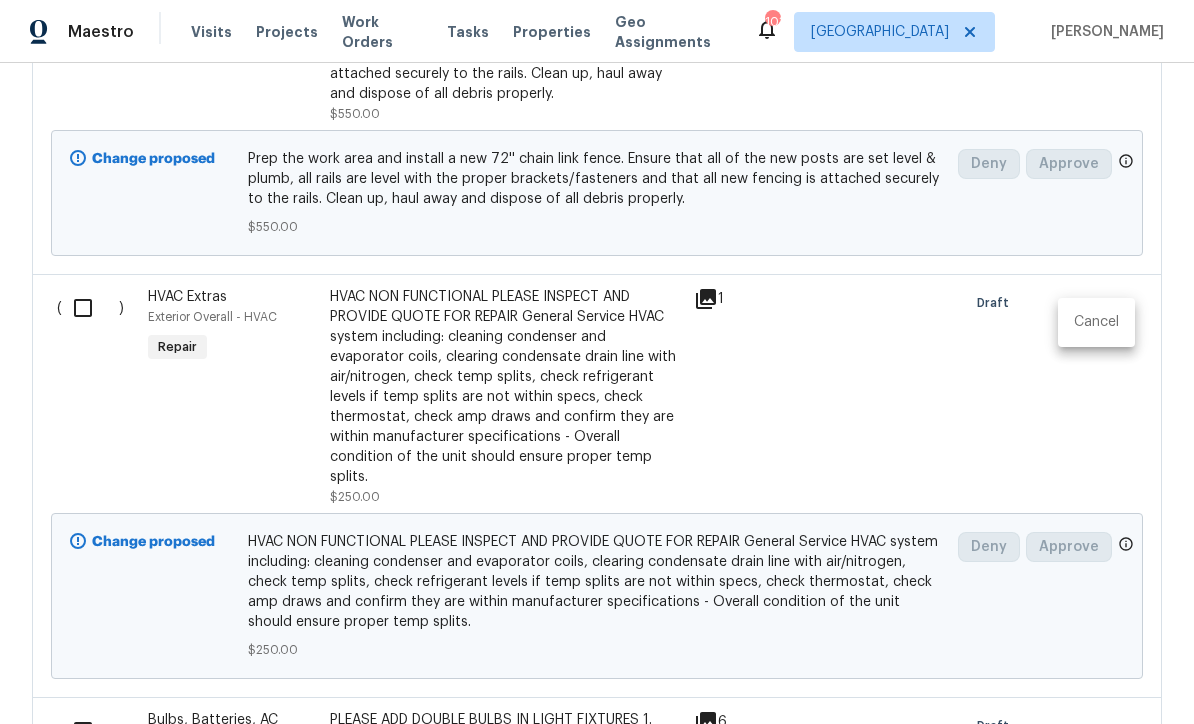 click on "Cancel" at bounding box center (1096, 322) 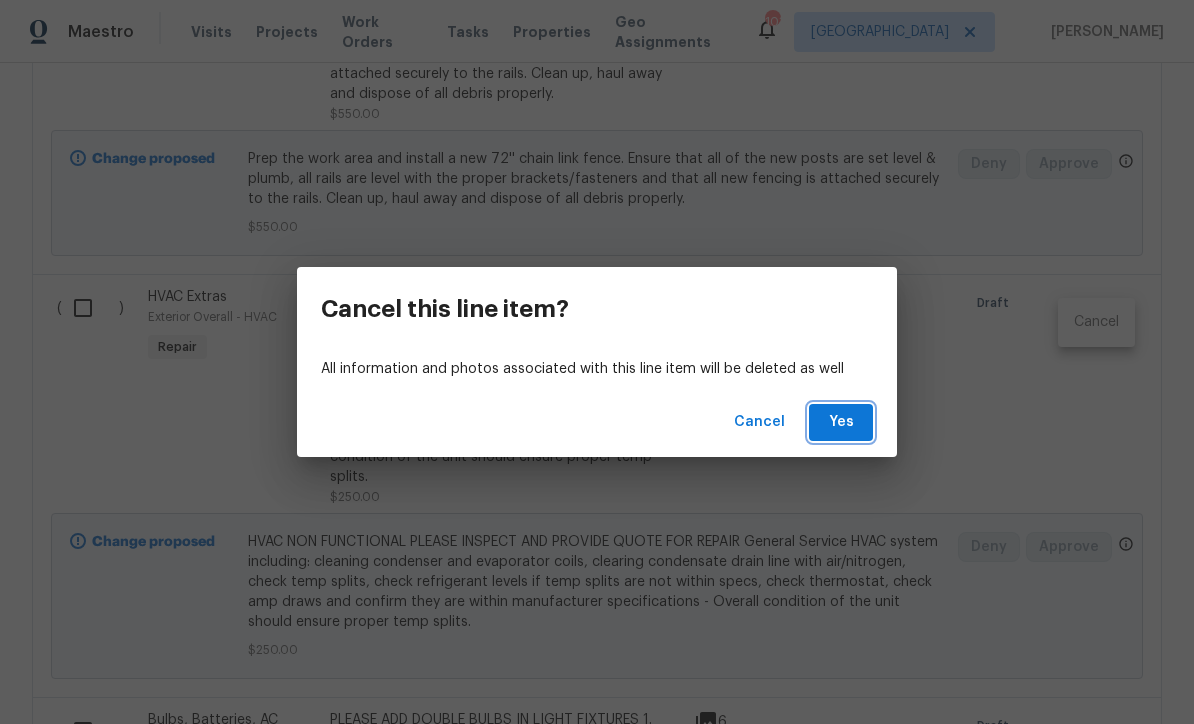 click on "Yes" at bounding box center (841, 422) 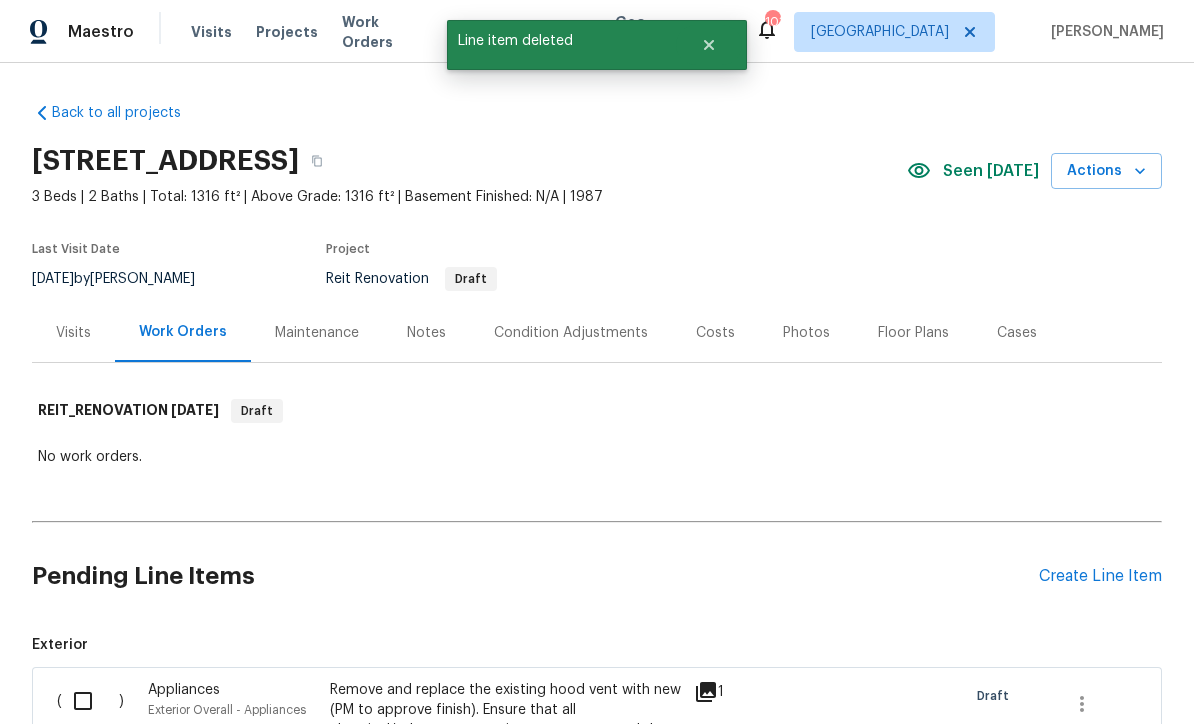click on "Create Line Item" at bounding box center (1100, 576) 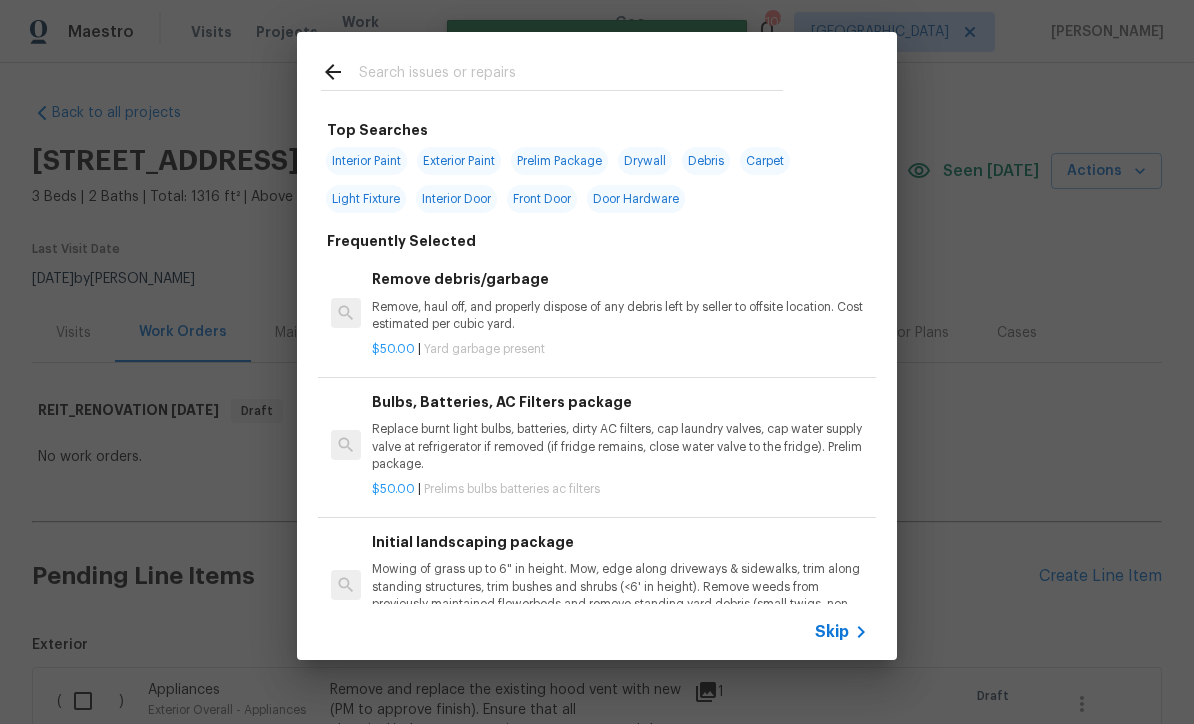 click on "Skip" at bounding box center (832, 632) 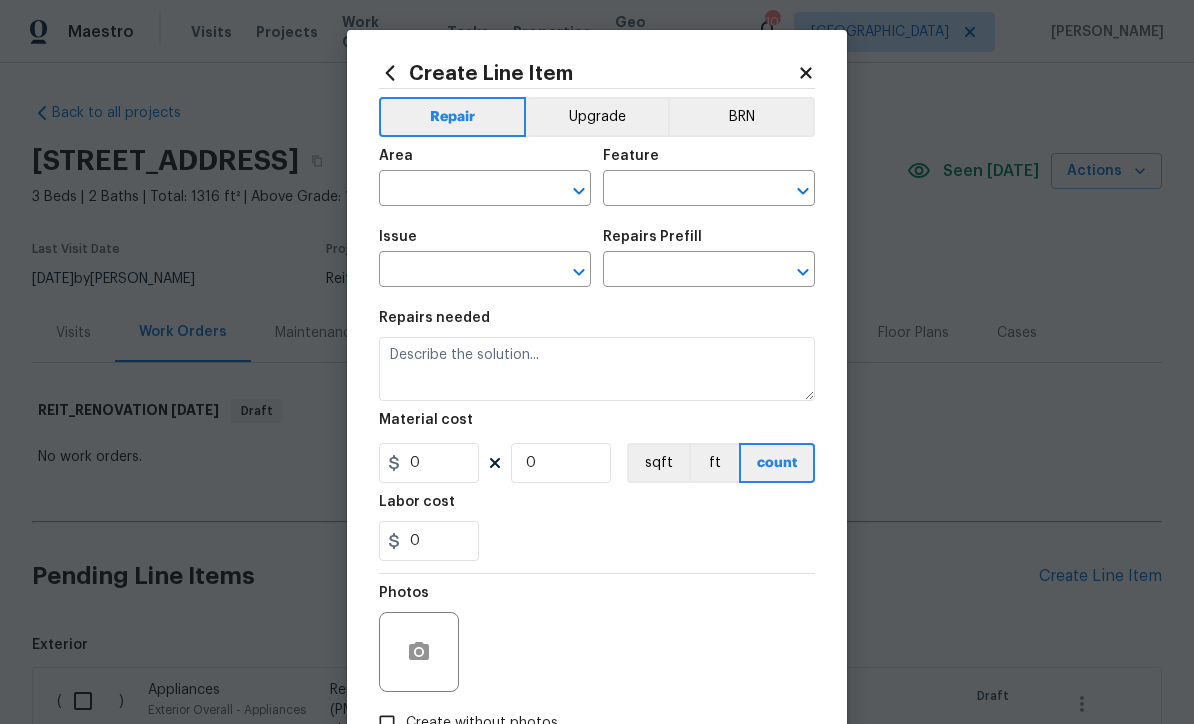 click at bounding box center [457, 190] 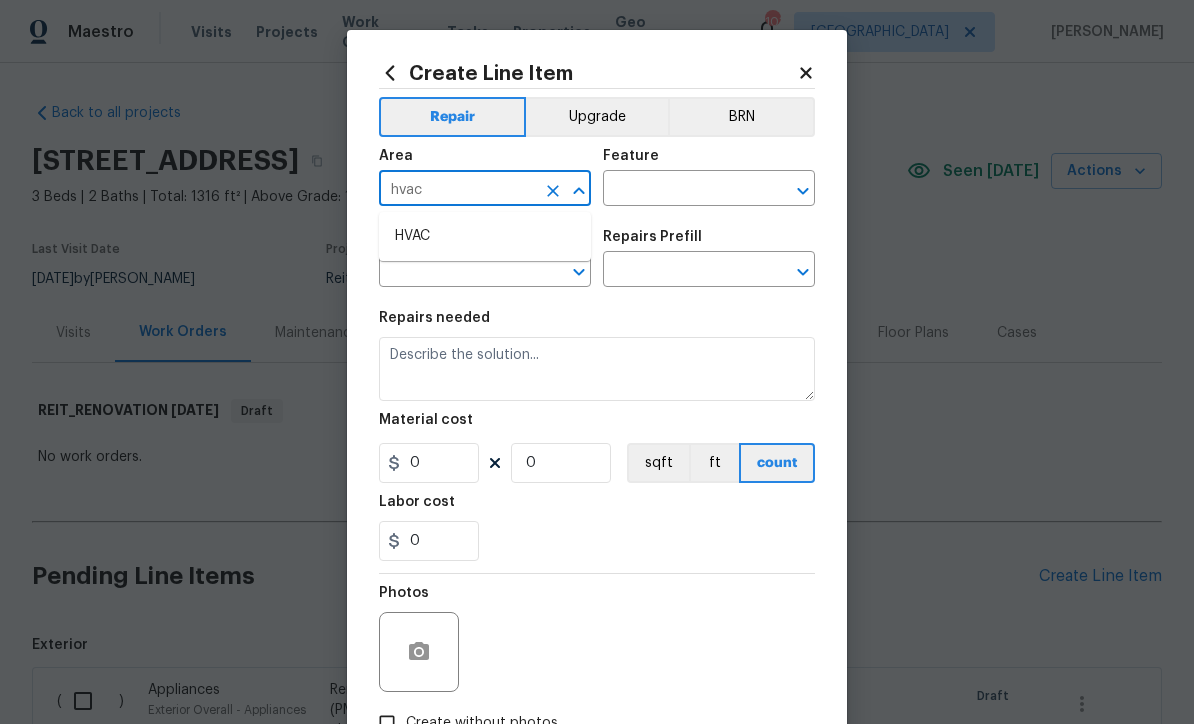 click on "HVAC" at bounding box center (485, 236) 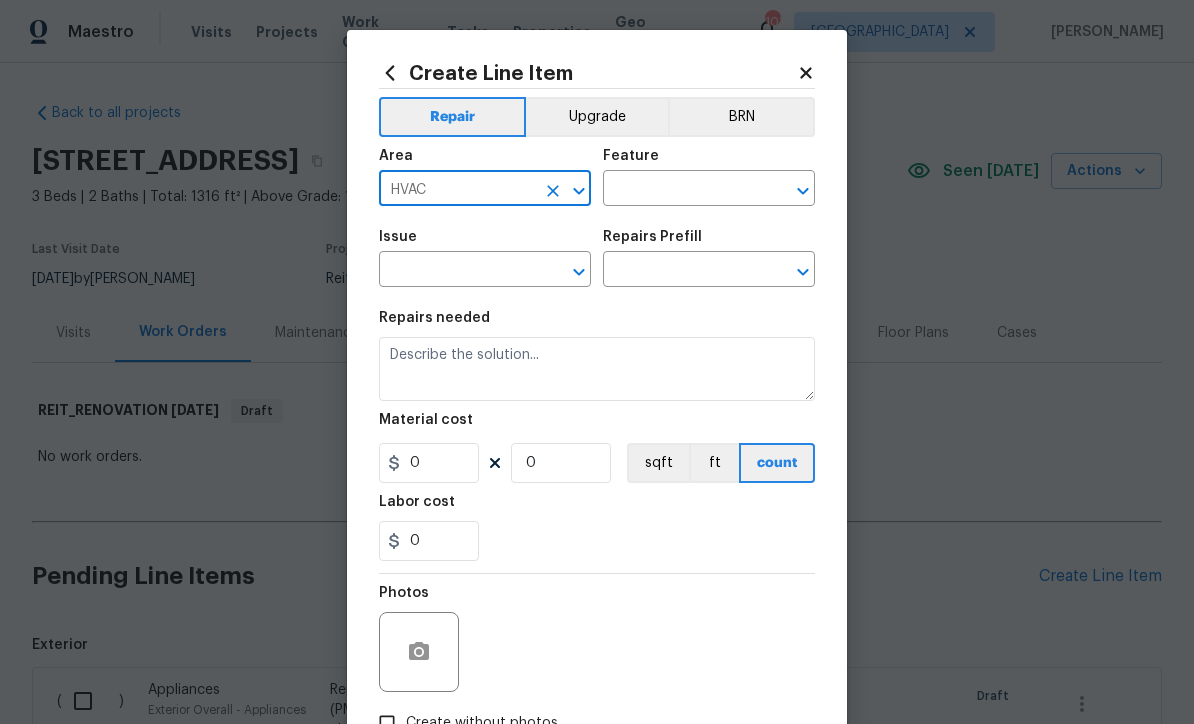 click at bounding box center (681, 190) 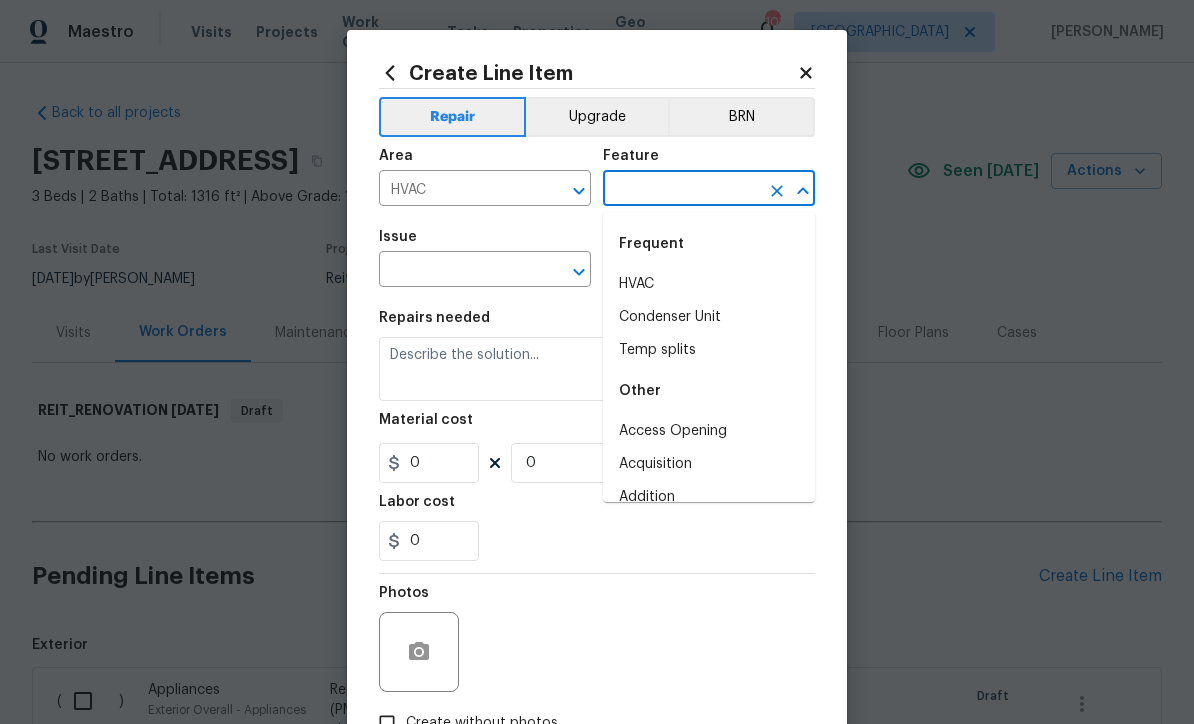 click on "HVAC" at bounding box center [709, 284] 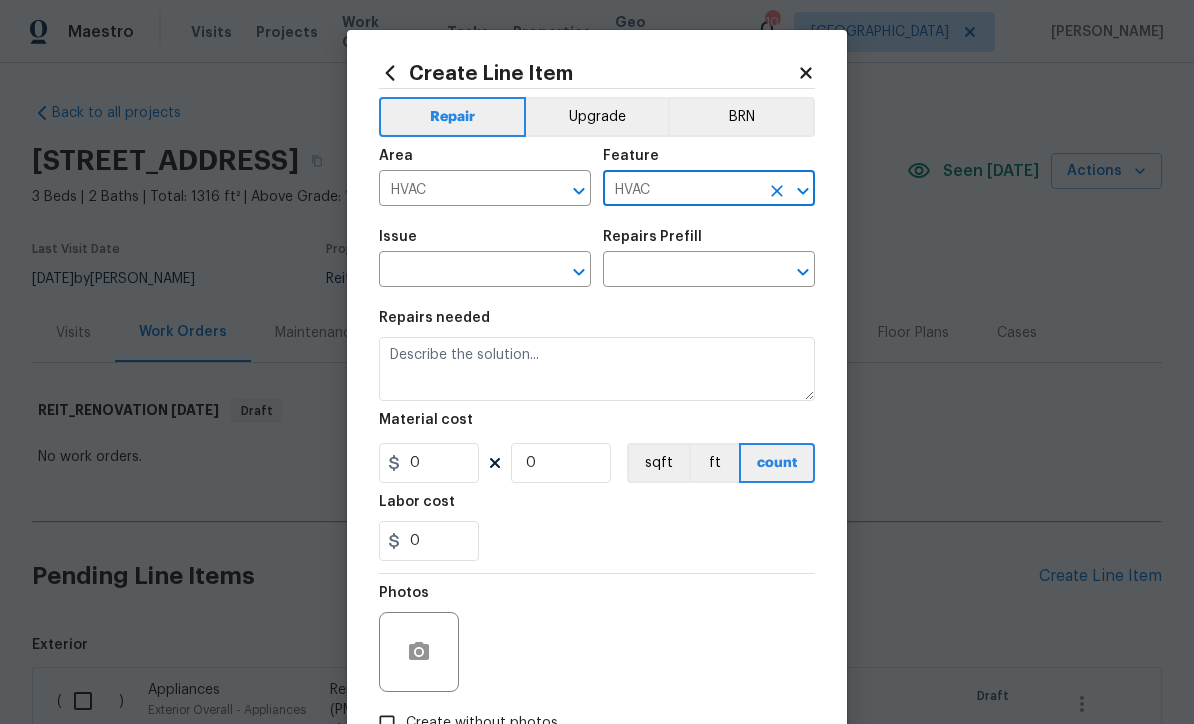 click at bounding box center (457, 271) 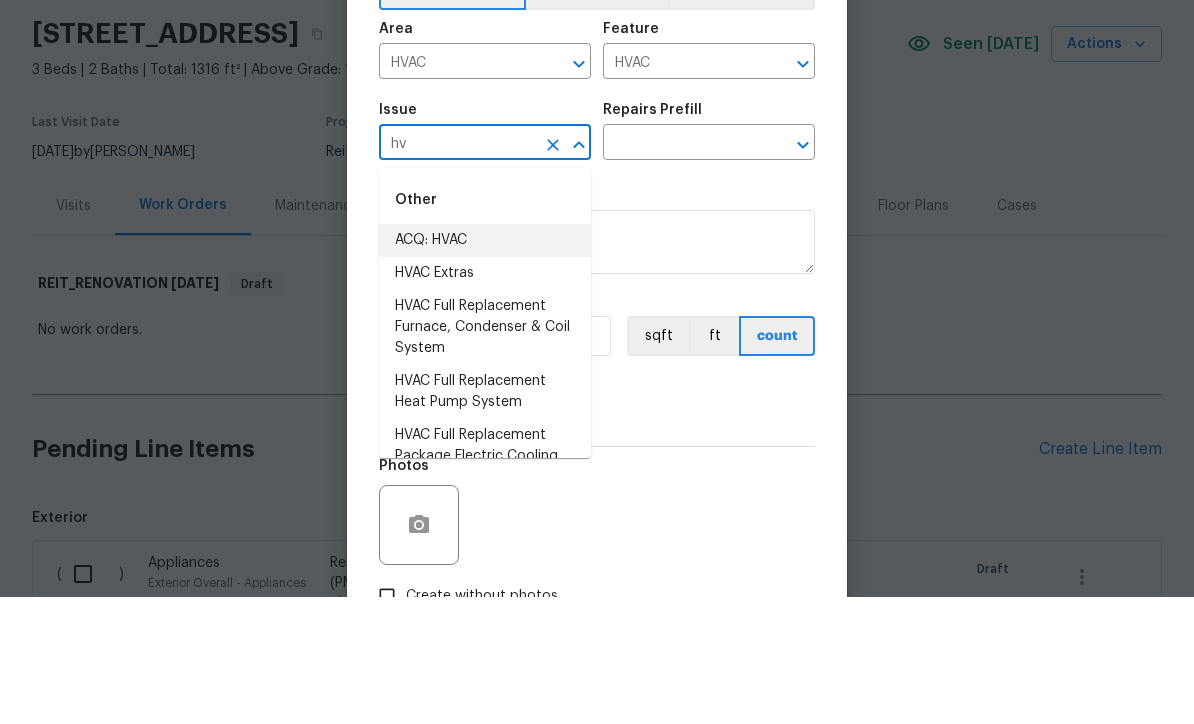 click on "ACQ: HVAC" at bounding box center (485, 367) 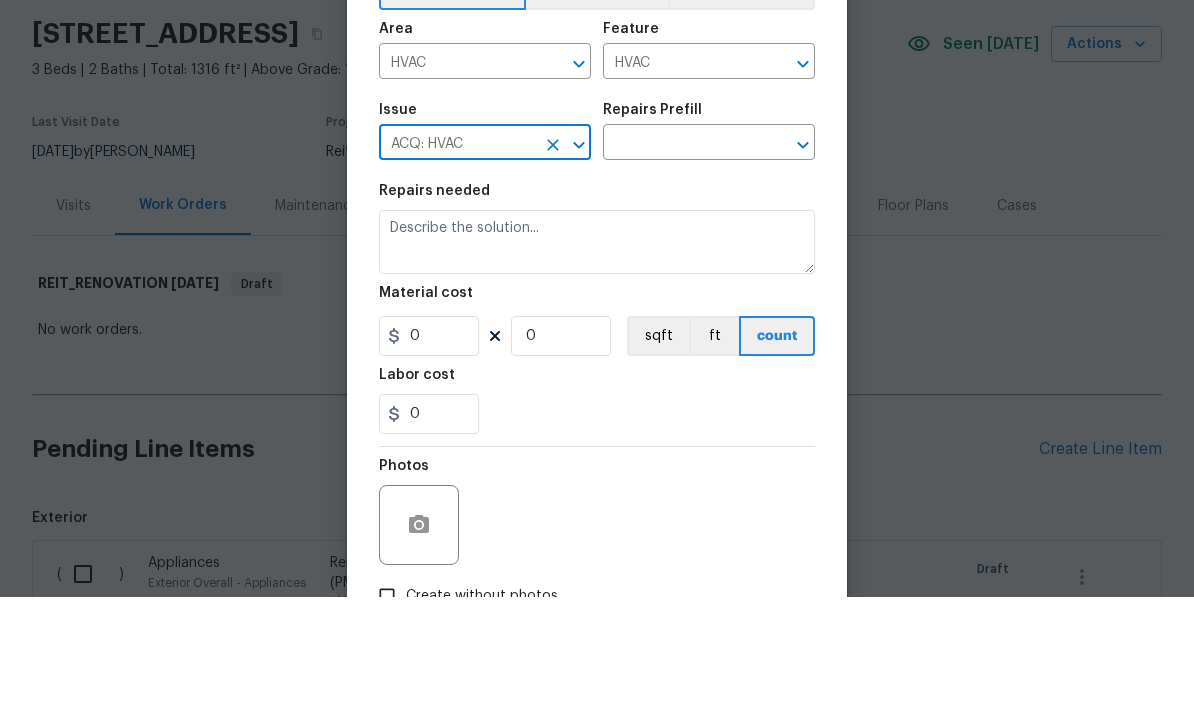 click at bounding box center [681, 271] 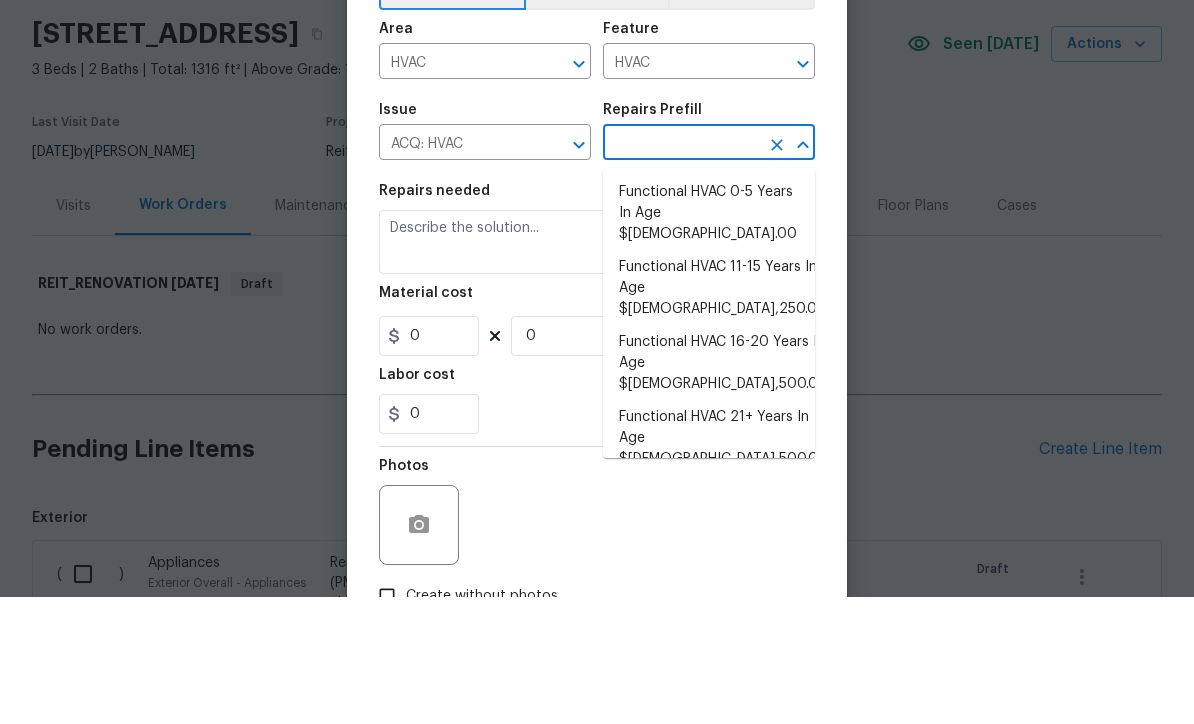 scroll, scrollTop: 66, scrollLeft: 0, axis: vertical 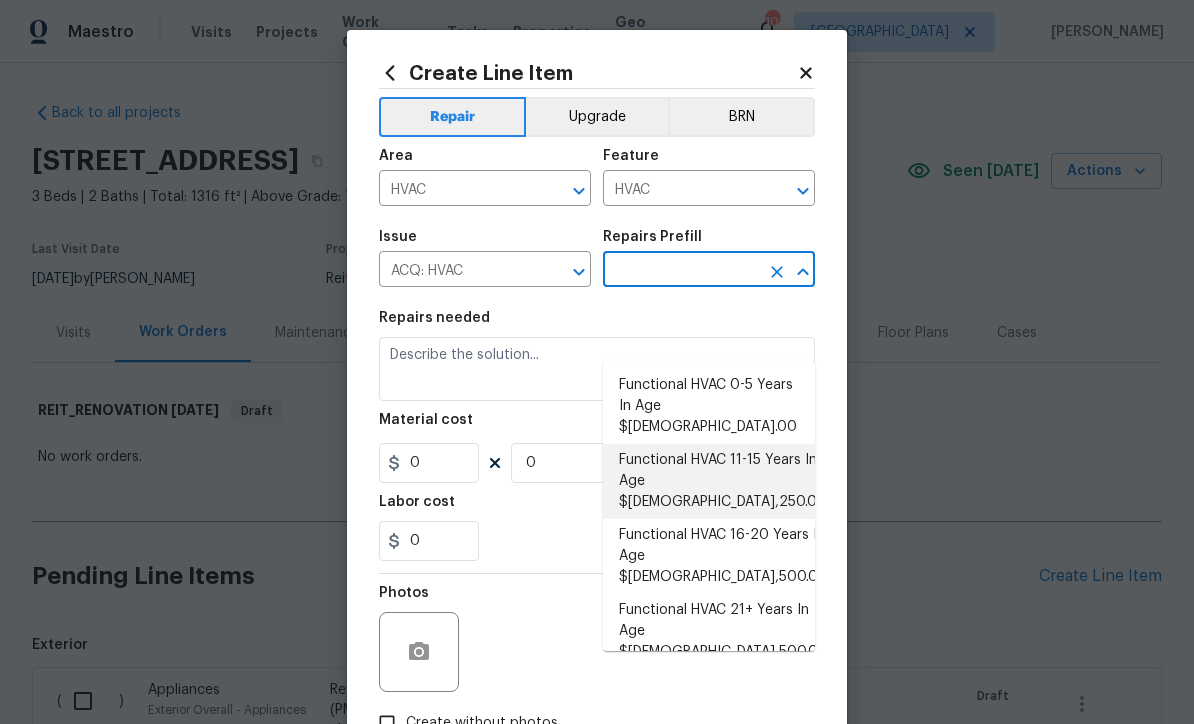 click on "Functional HVAC 11-15 Years In Age $[DEMOGRAPHIC_DATA],250.00" at bounding box center [709, 481] 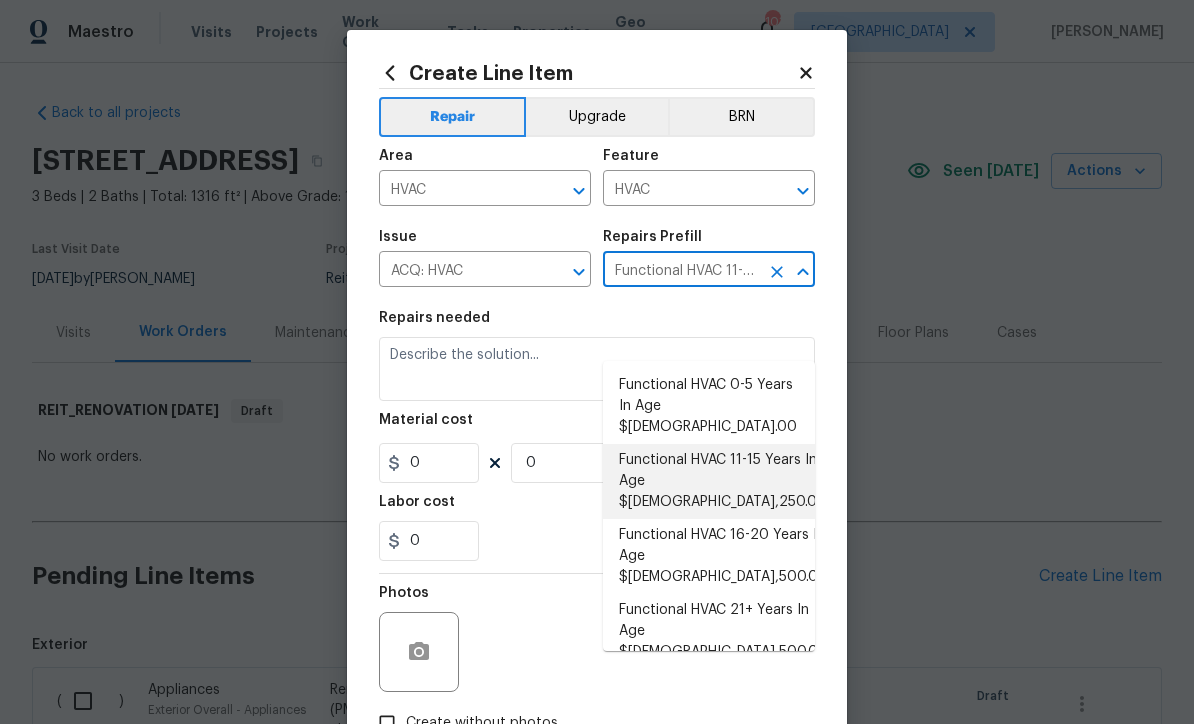 type on "Acquisition" 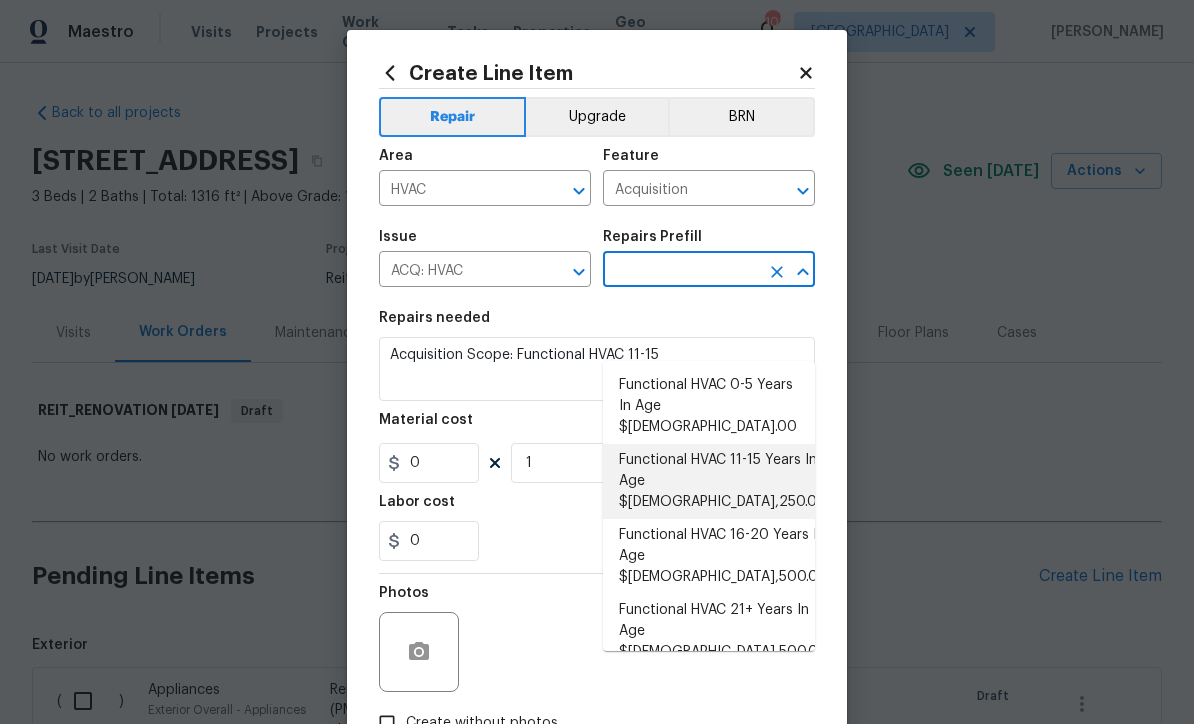 type on "Functional HVAC 11-15 Years In Age $[DEMOGRAPHIC_DATA],250.00" 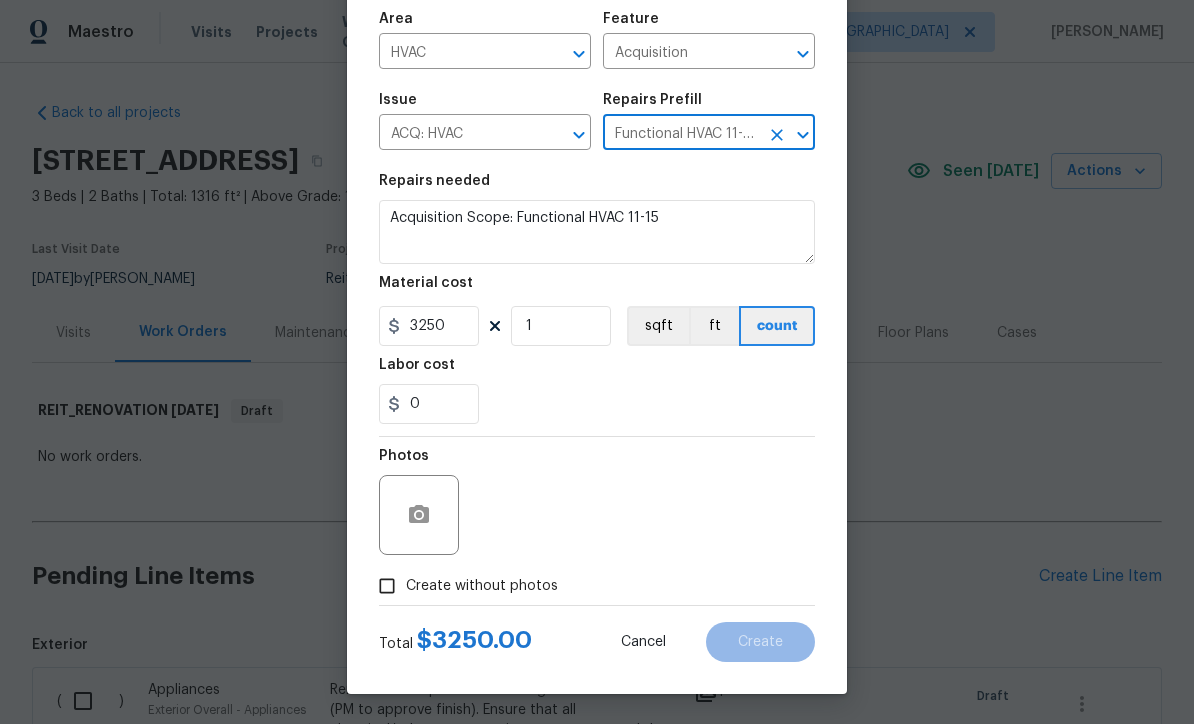 scroll, scrollTop: 141, scrollLeft: 0, axis: vertical 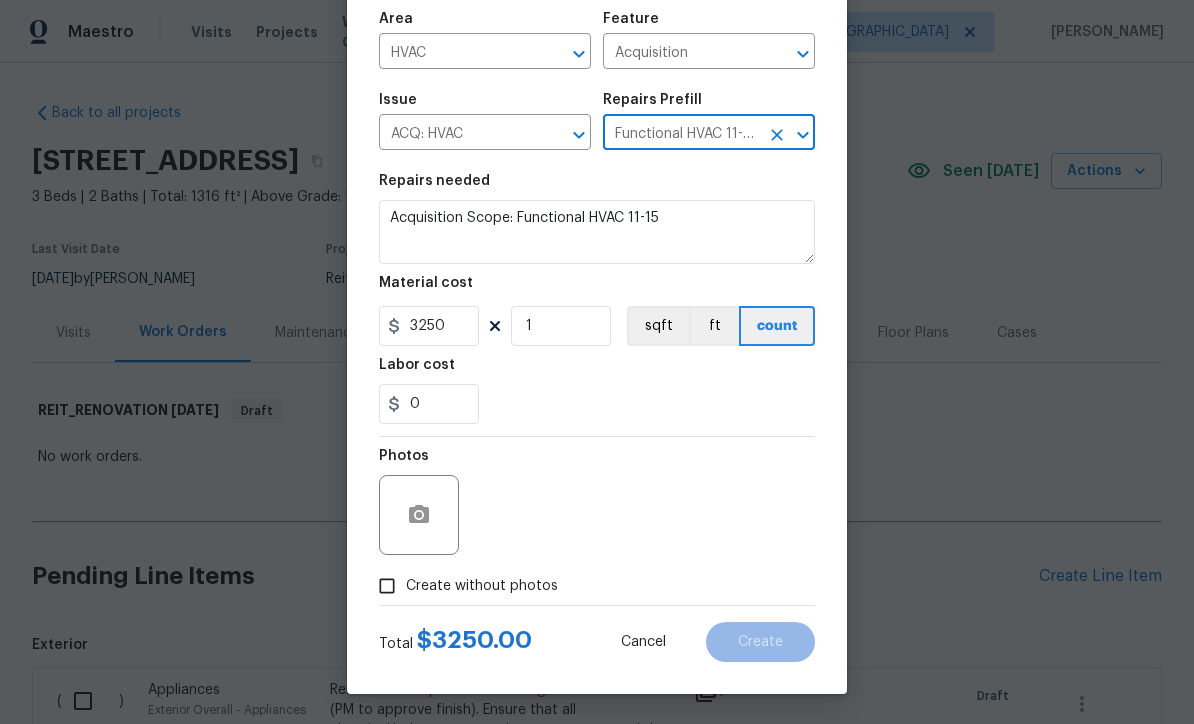 click on "Create without photos" at bounding box center [387, 586] 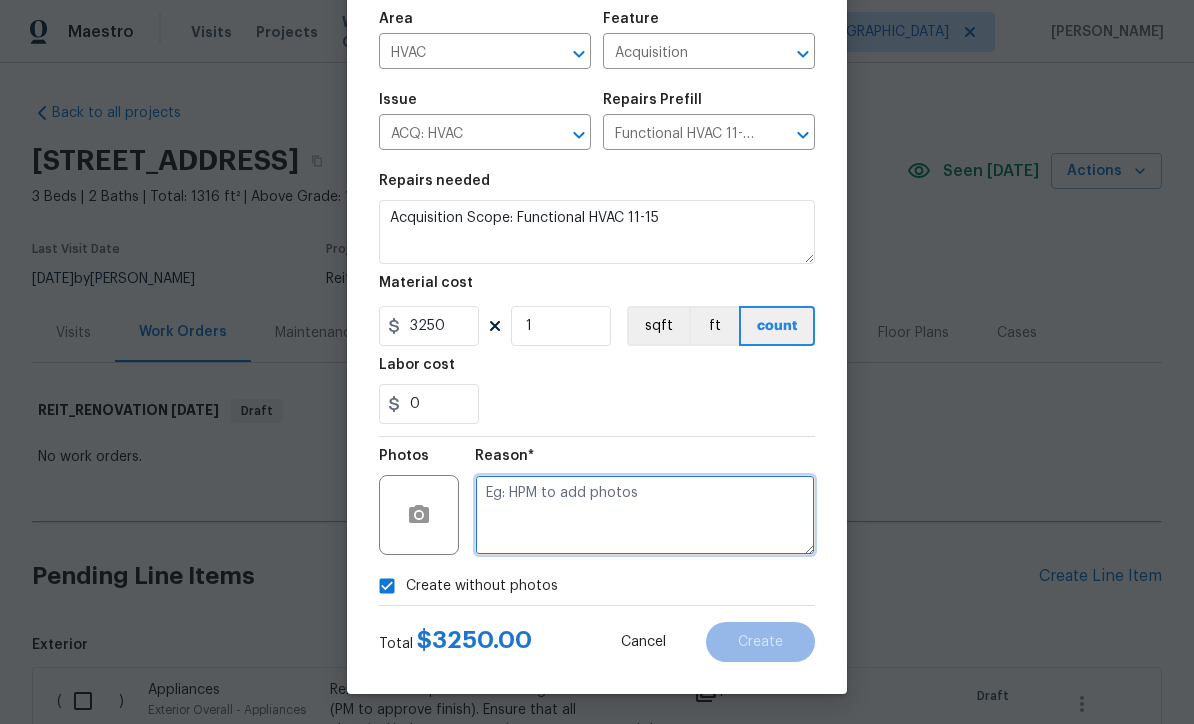 click at bounding box center [645, 515] 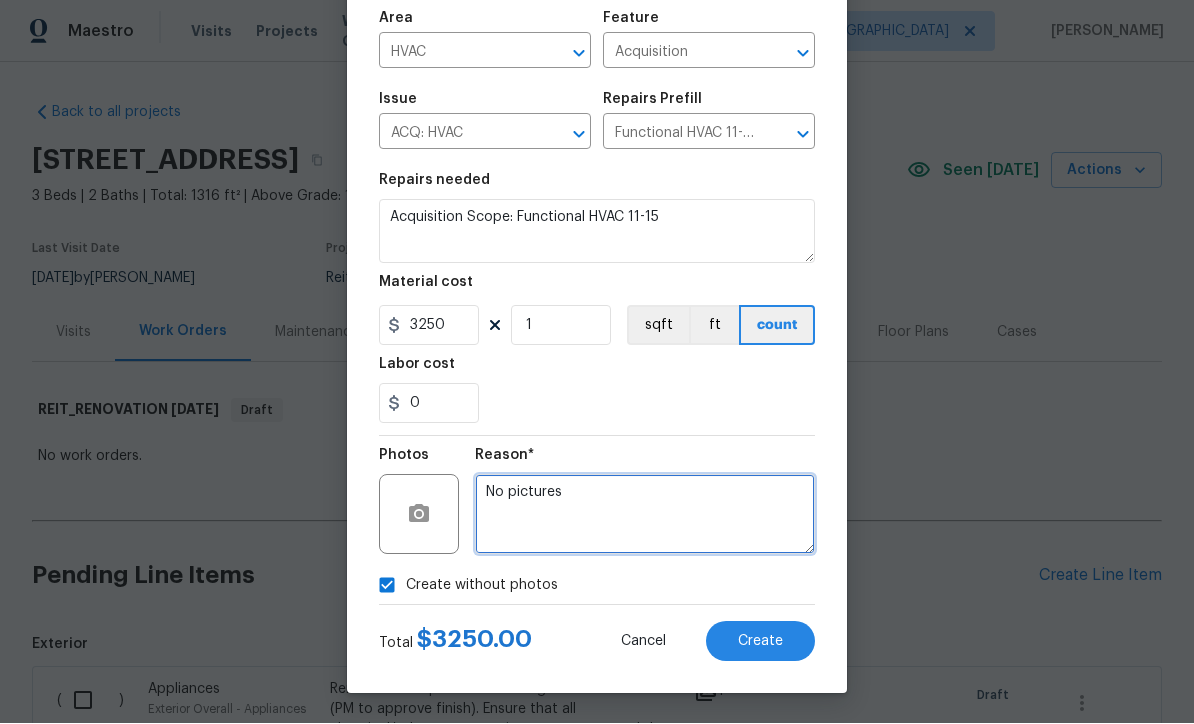 type on "No pictures" 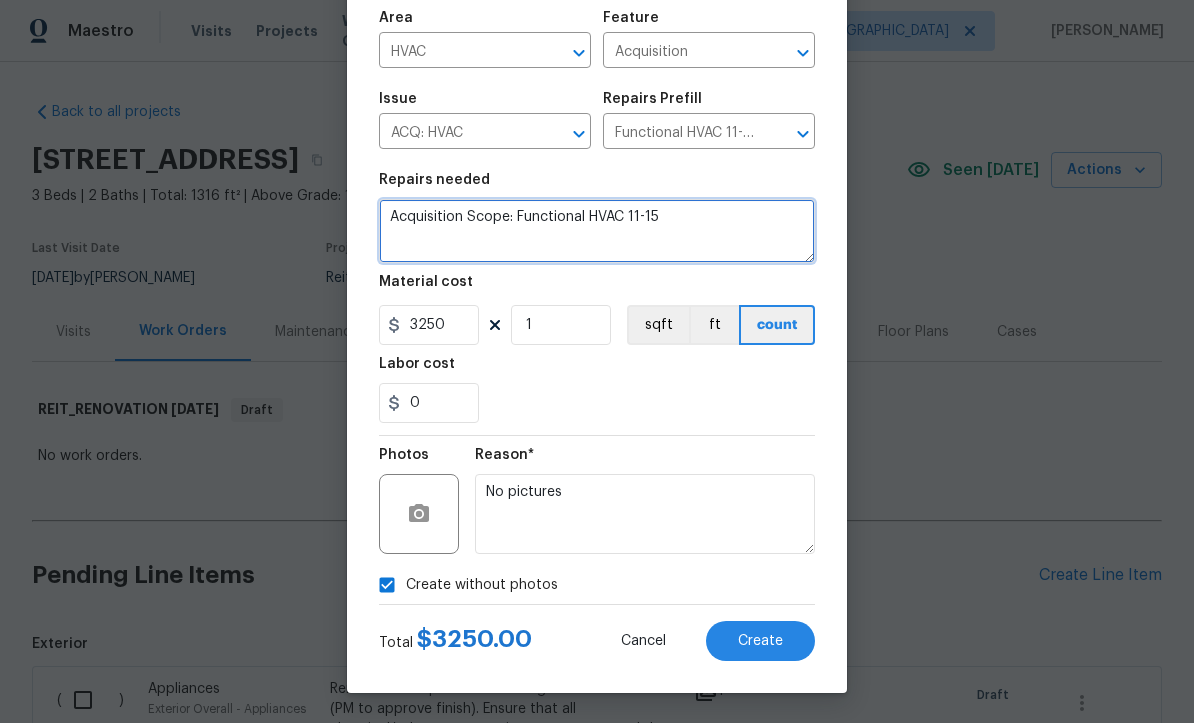 click on "Acquisition Scope: Functional HVAC 11-15" at bounding box center (597, 232) 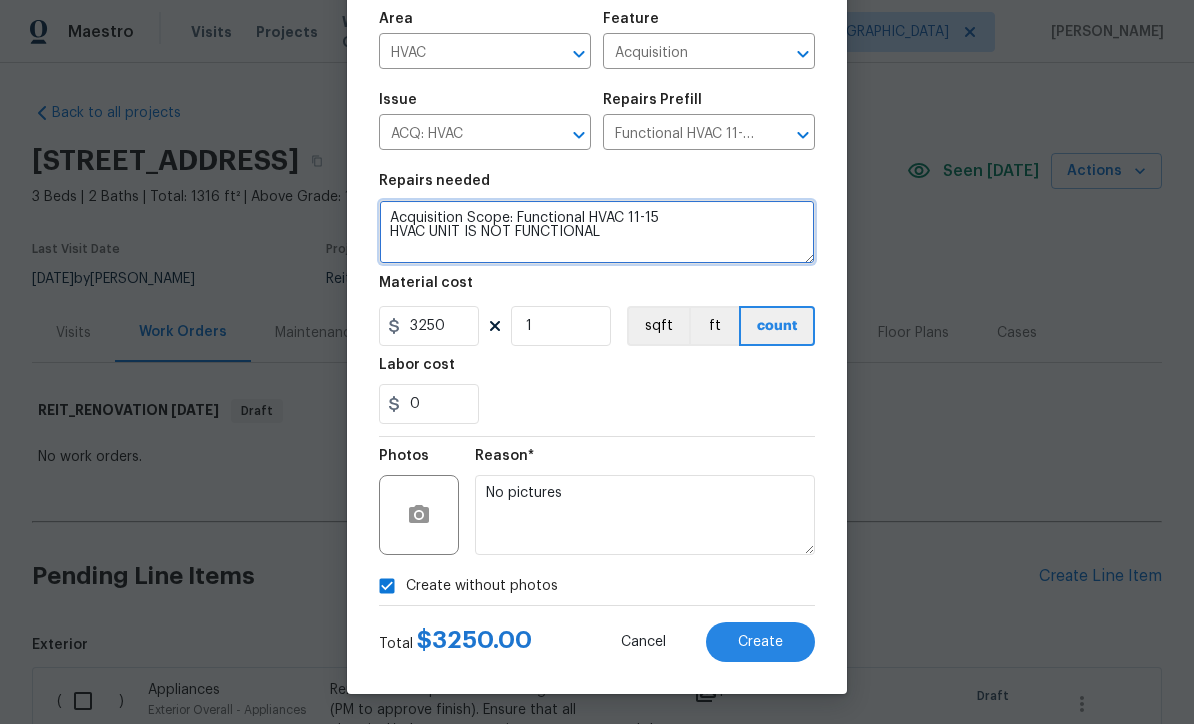 type on "Acquisition Scope: Functional HVAC 11-15
HVAC UNIT IS NOT FUNCTIONAL" 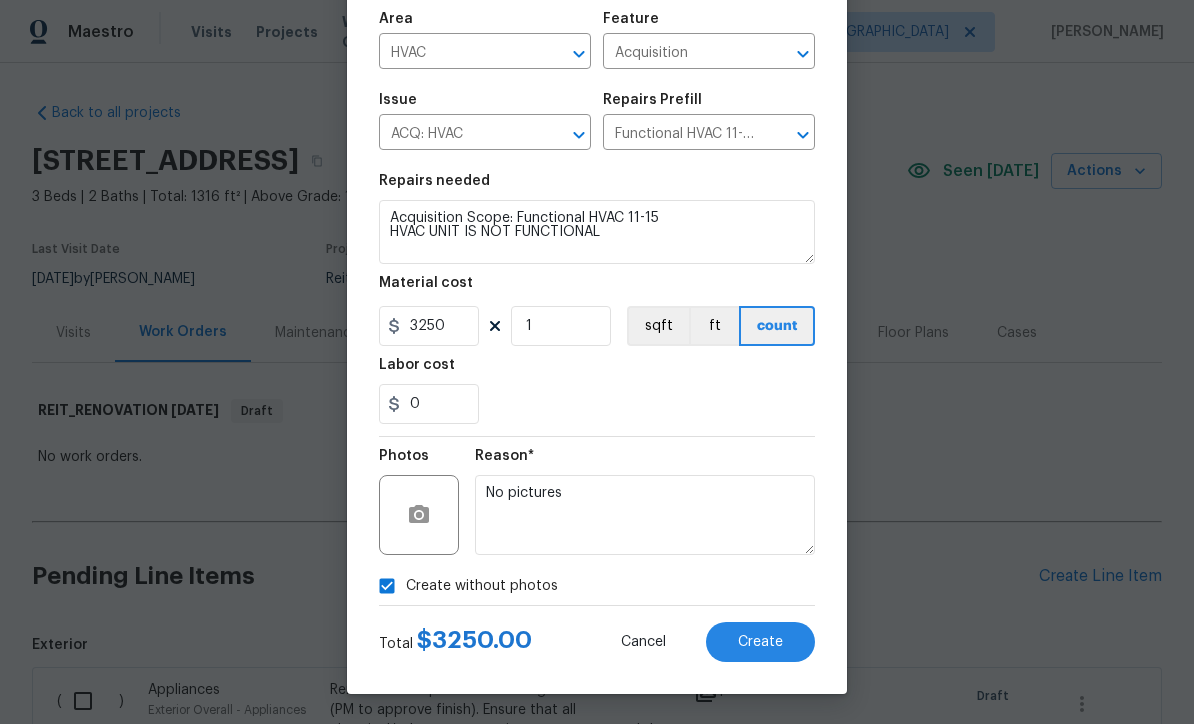 click on "Create" at bounding box center (760, 642) 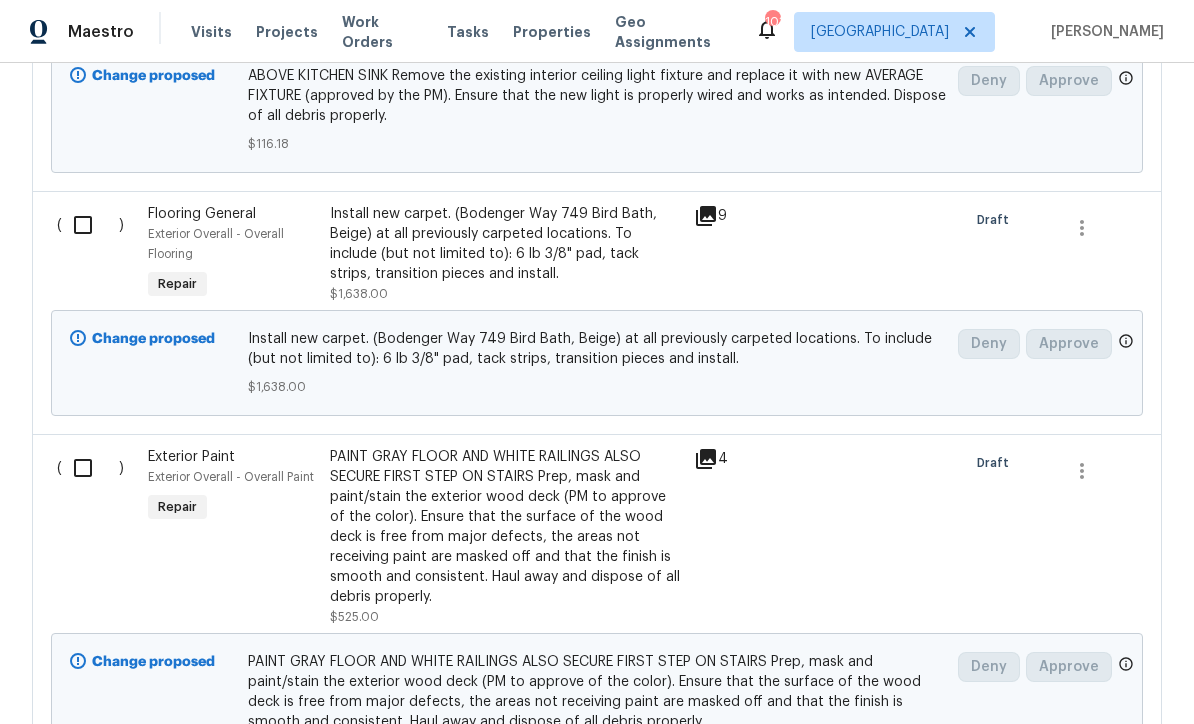 scroll, scrollTop: 6224, scrollLeft: 0, axis: vertical 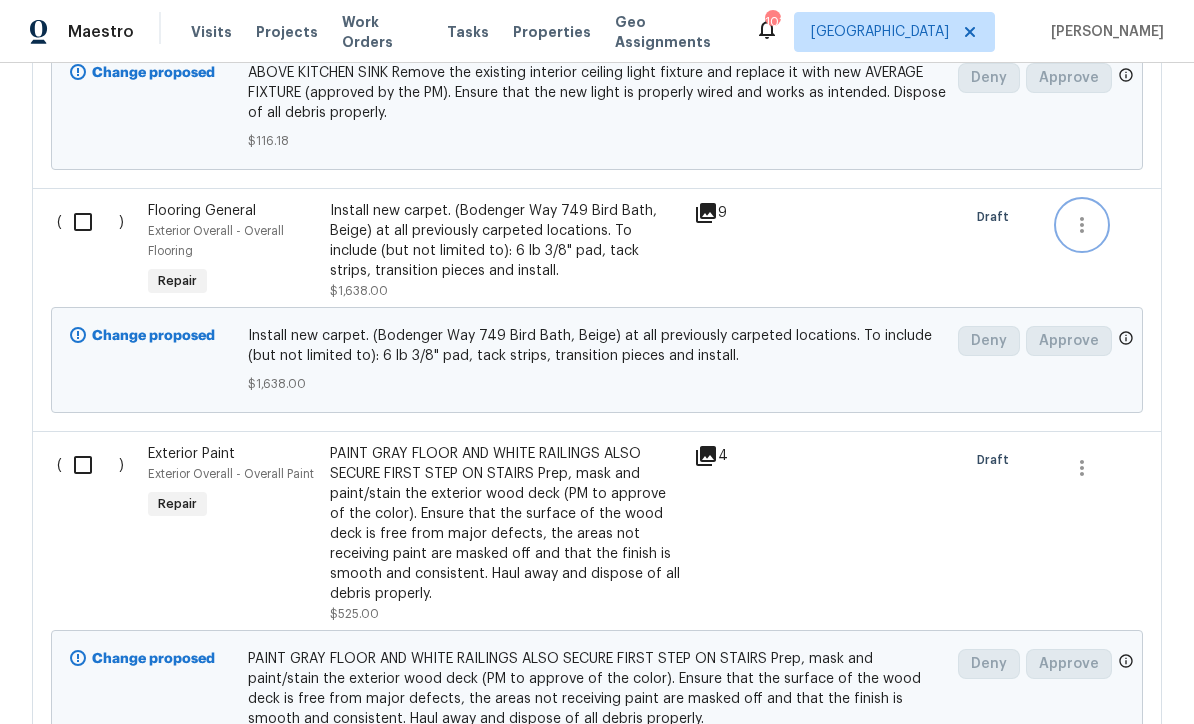 click at bounding box center [1082, 225] 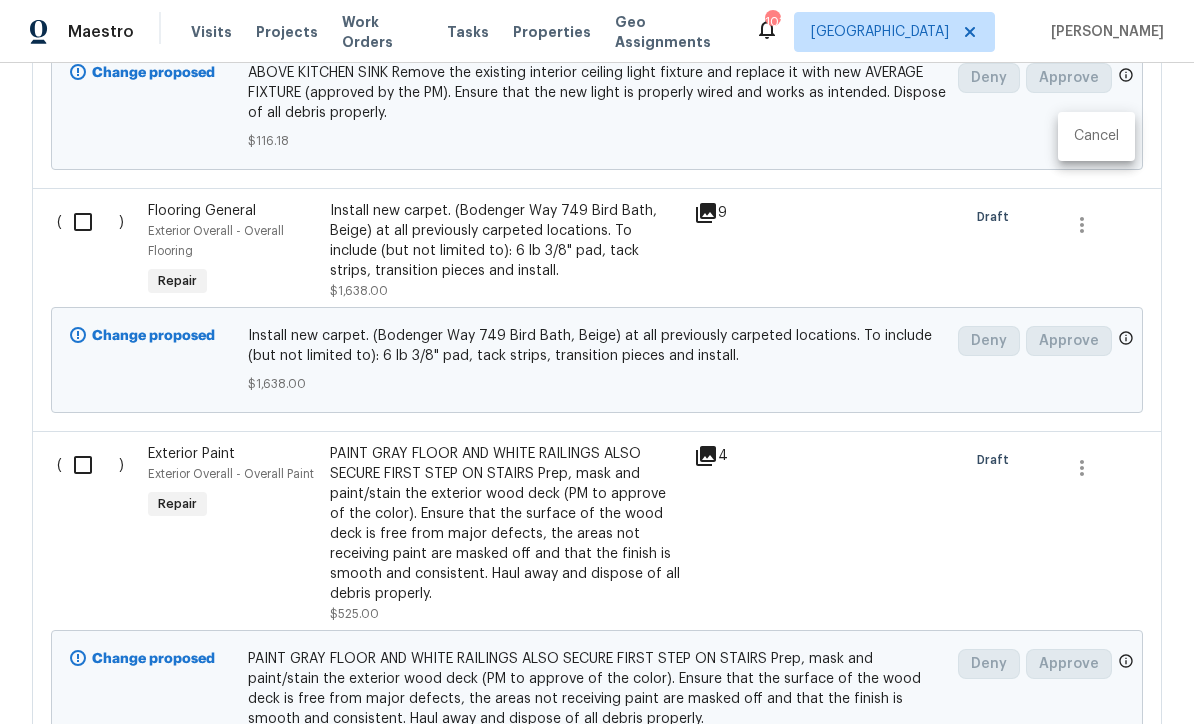 click on "Cancel" at bounding box center [1096, 136] 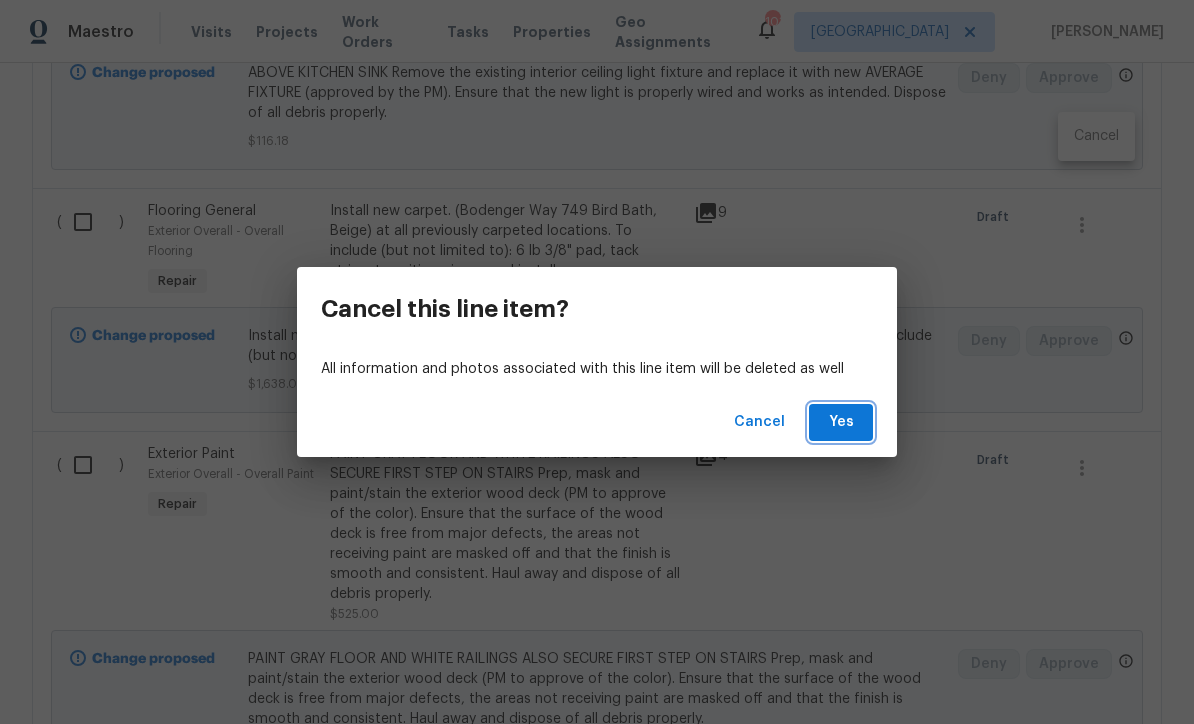 click on "Yes" at bounding box center (841, 422) 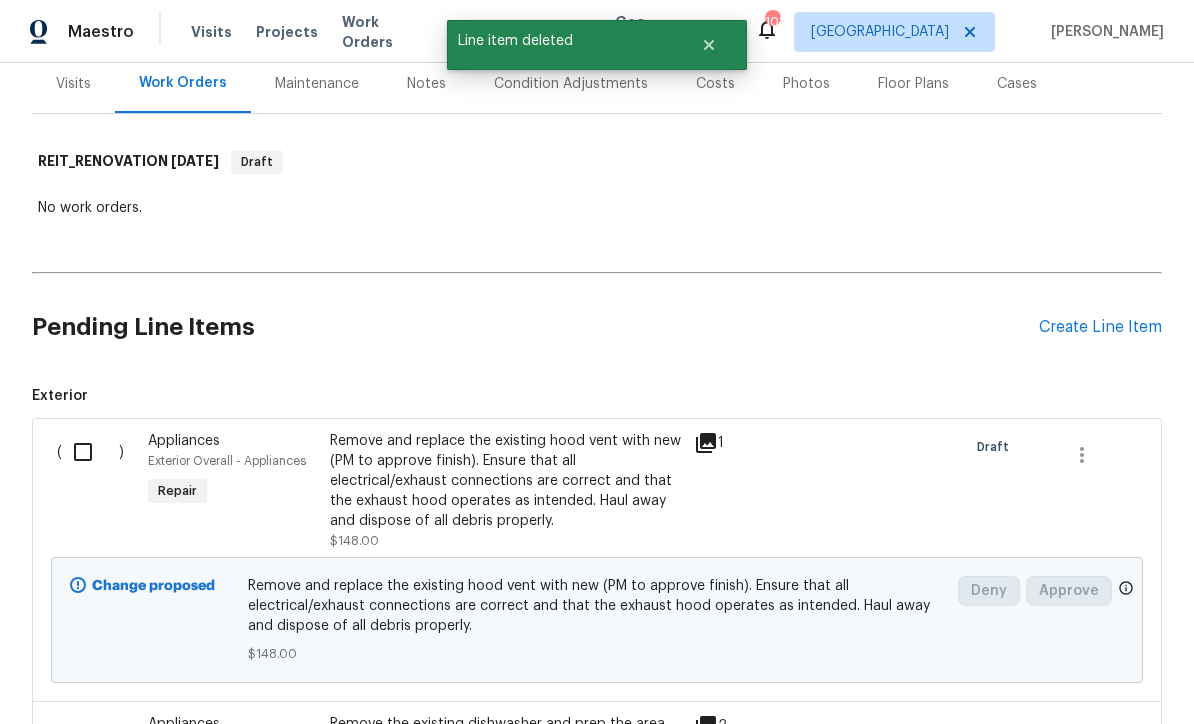 click on "Create Line Item" at bounding box center [1100, 327] 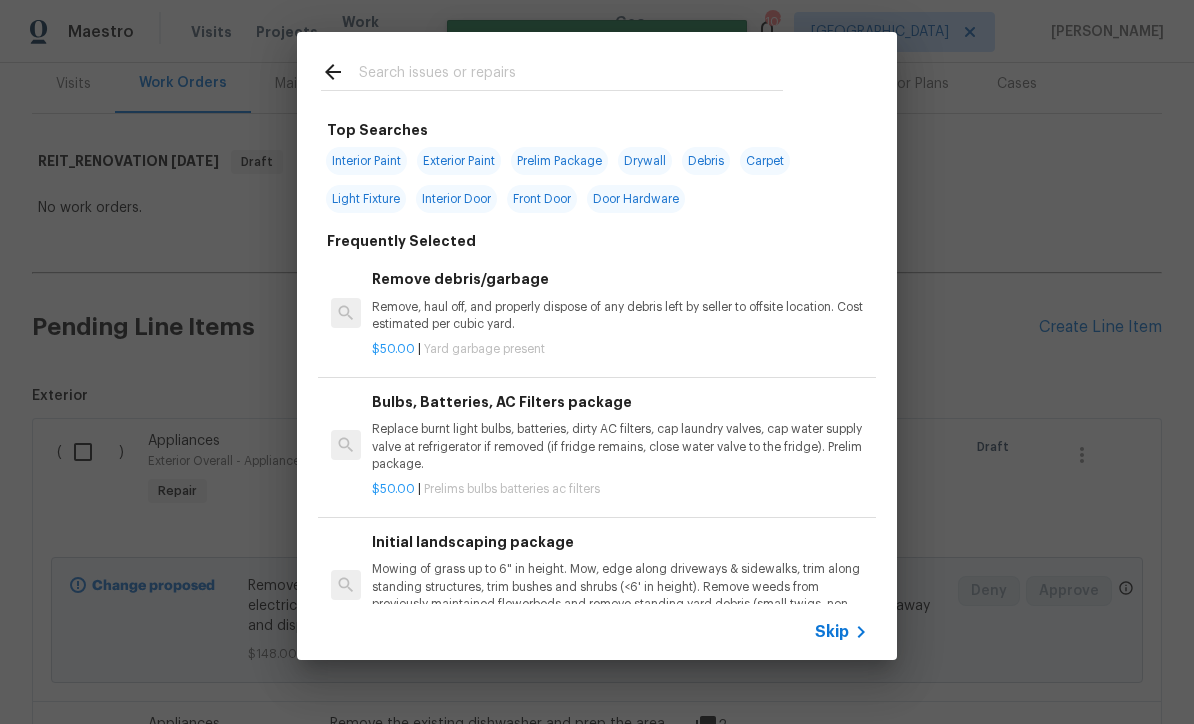 click on "Skip" at bounding box center [832, 632] 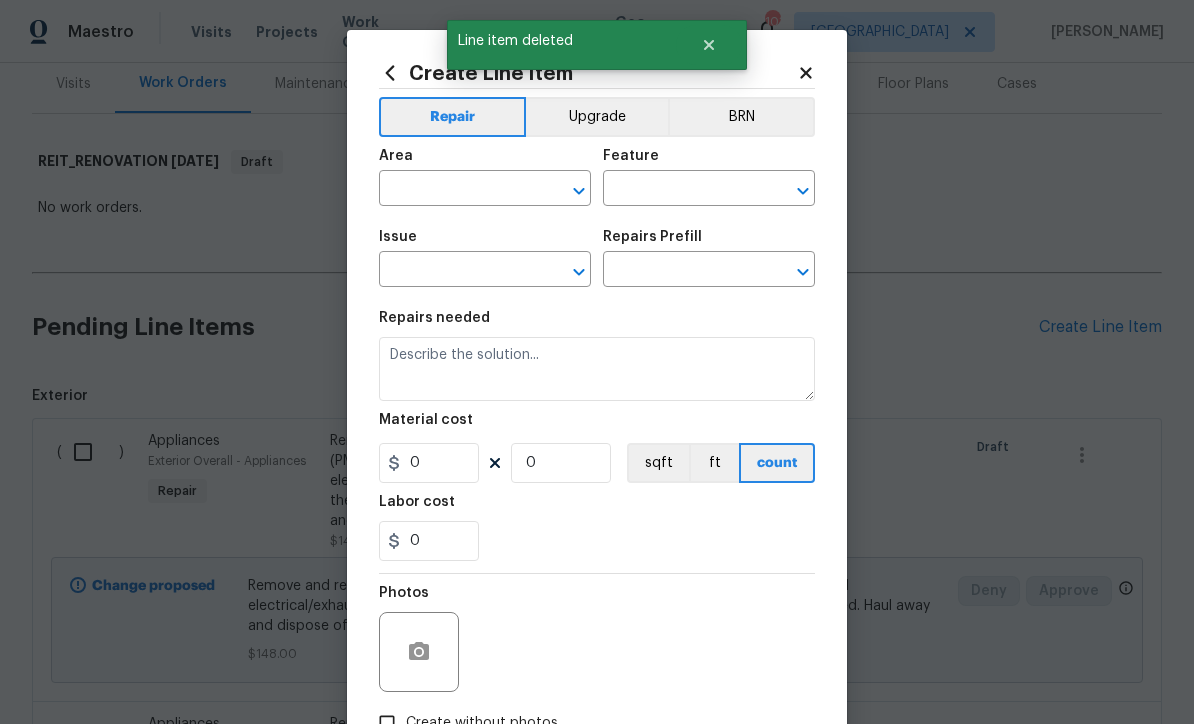 click at bounding box center [457, 190] 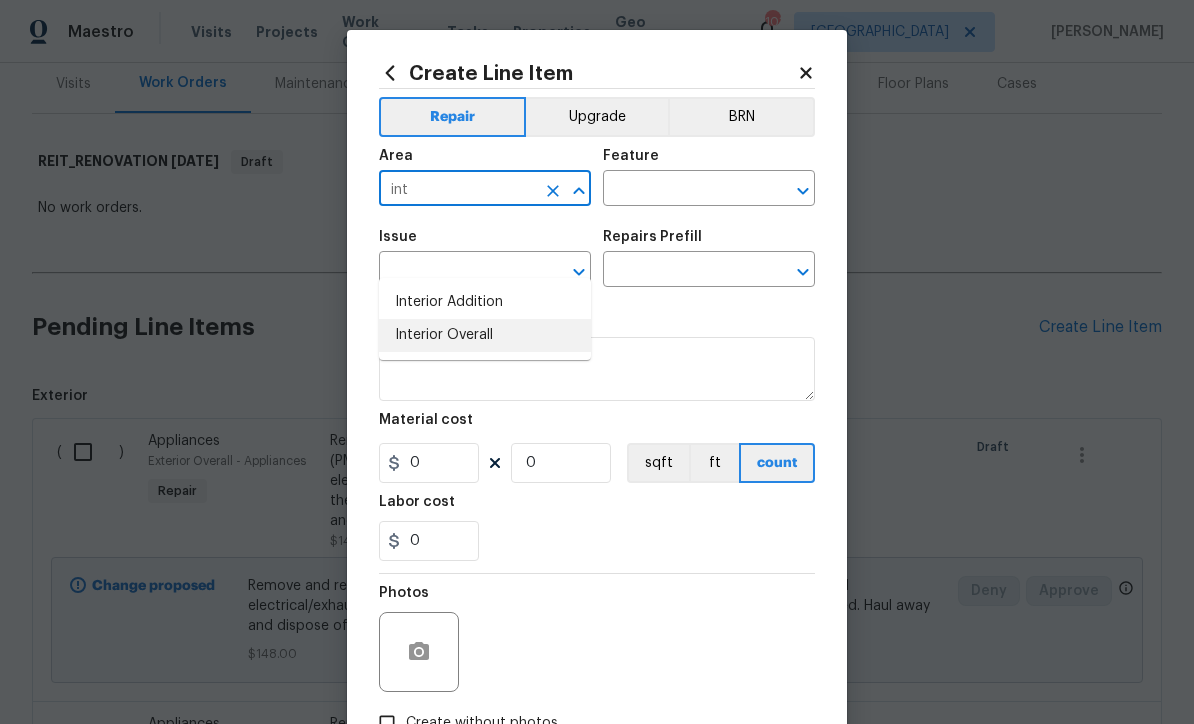 click on "Interior Overall" at bounding box center [485, 335] 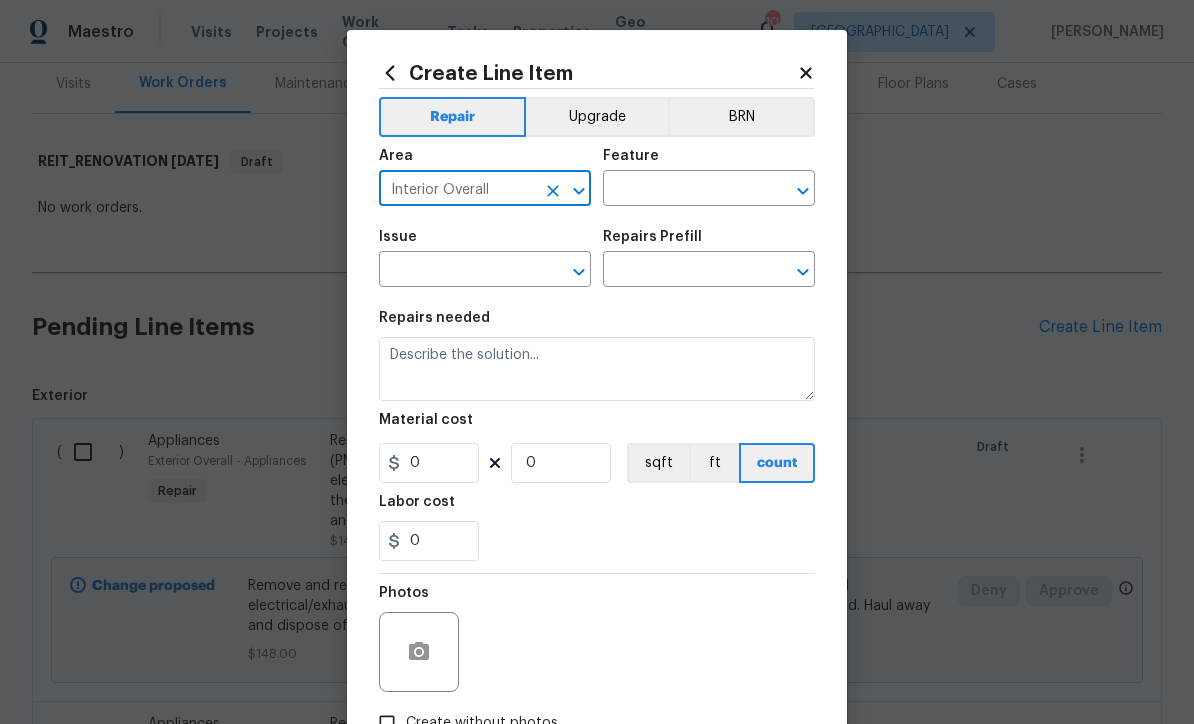 click at bounding box center (681, 190) 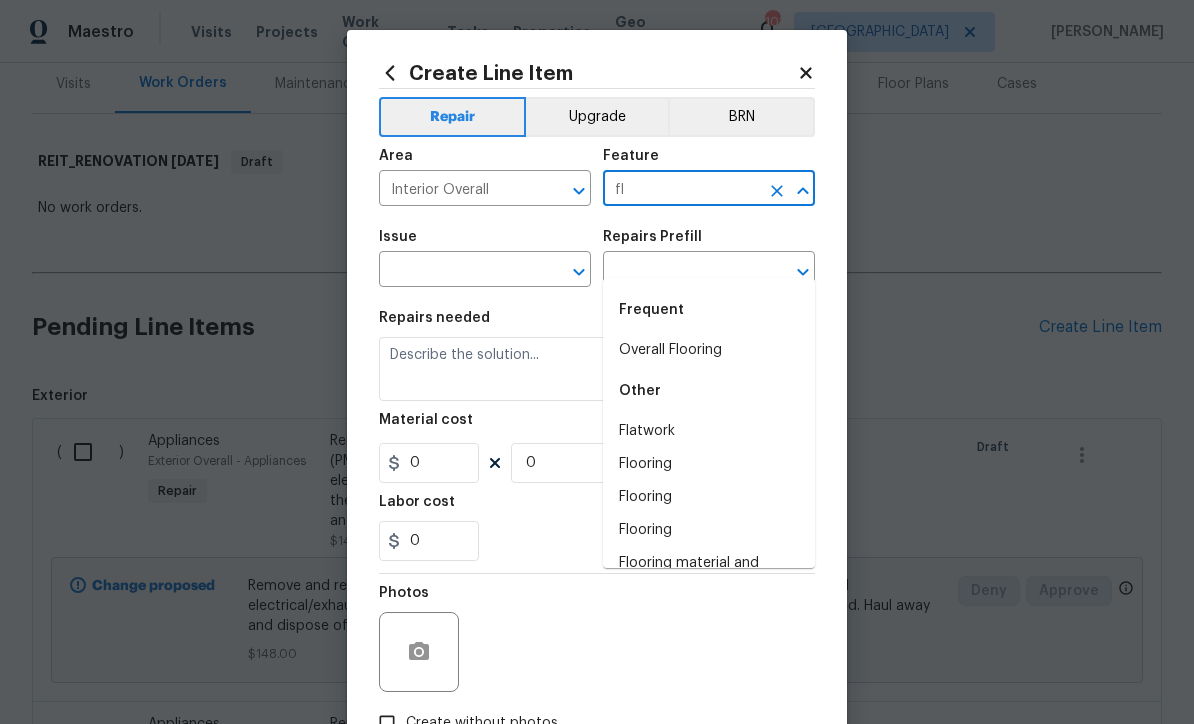 click on "Overall Flooring" at bounding box center [709, 350] 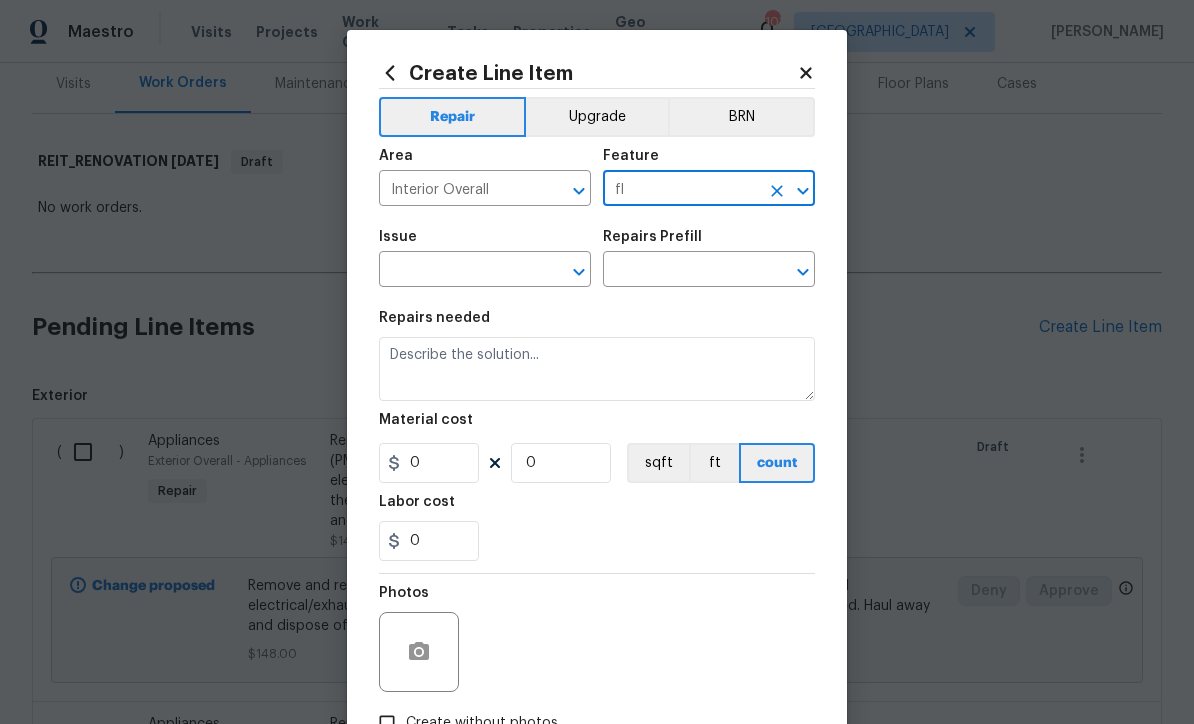 type on "Overall Flooring" 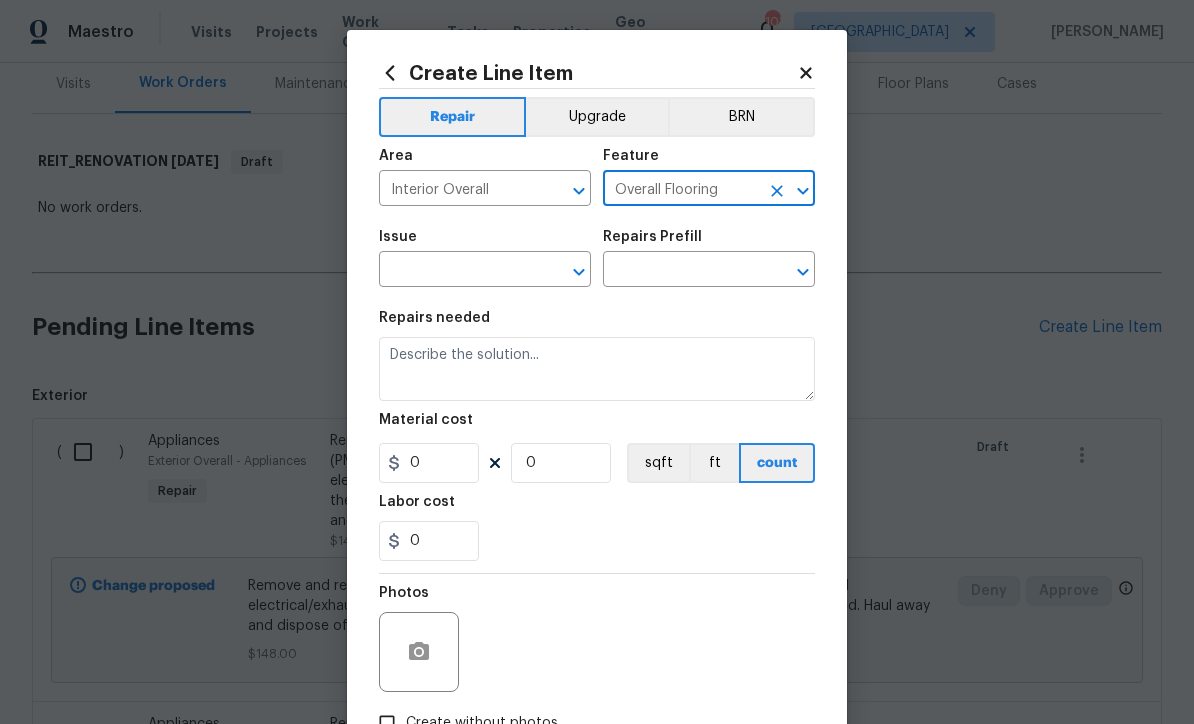 click at bounding box center (457, 271) 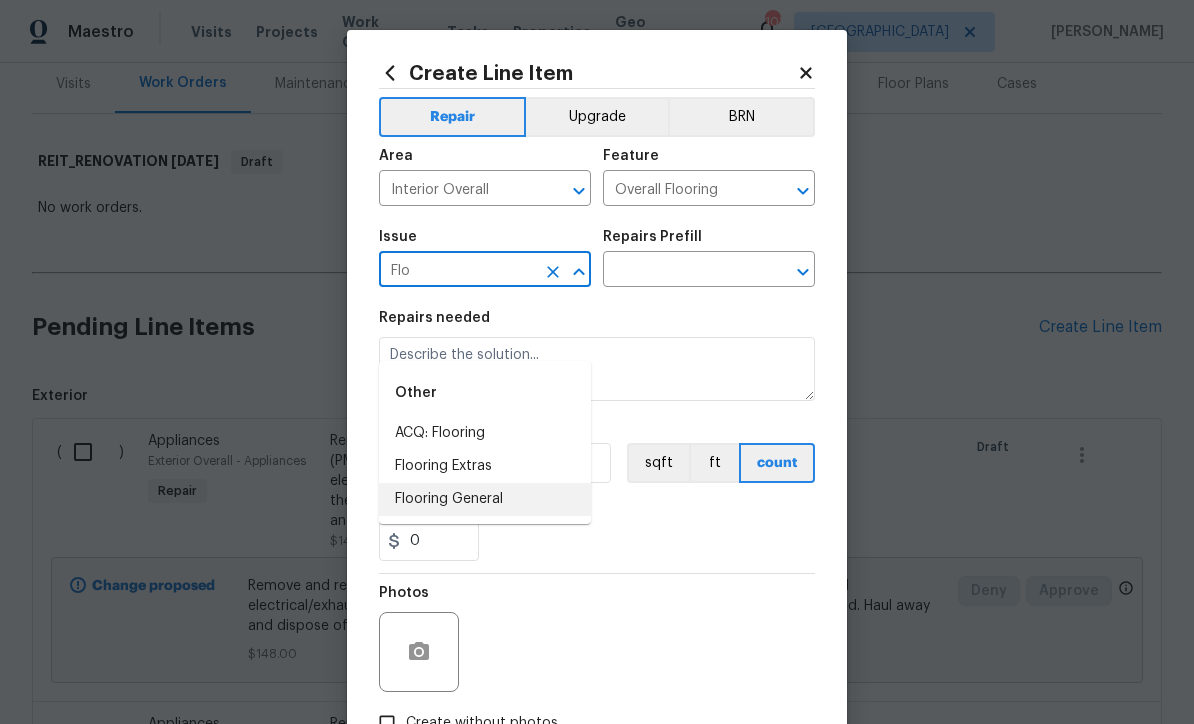 click on "Flooring General" at bounding box center (485, 499) 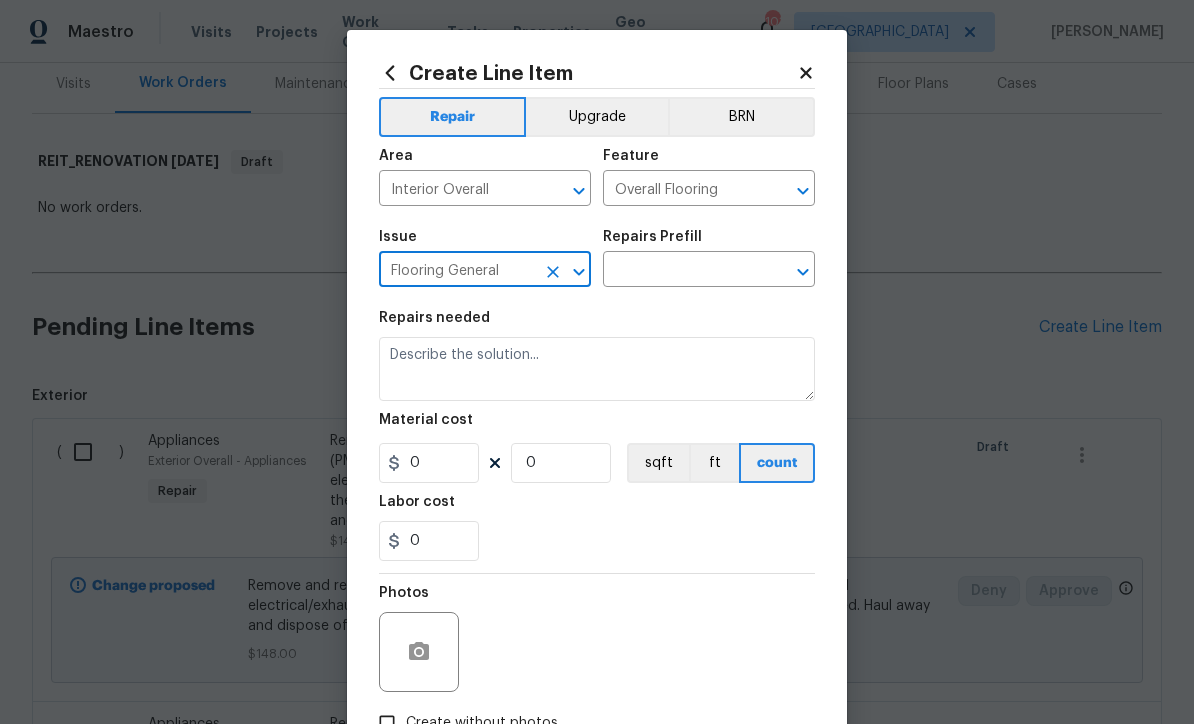 click at bounding box center [681, 271] 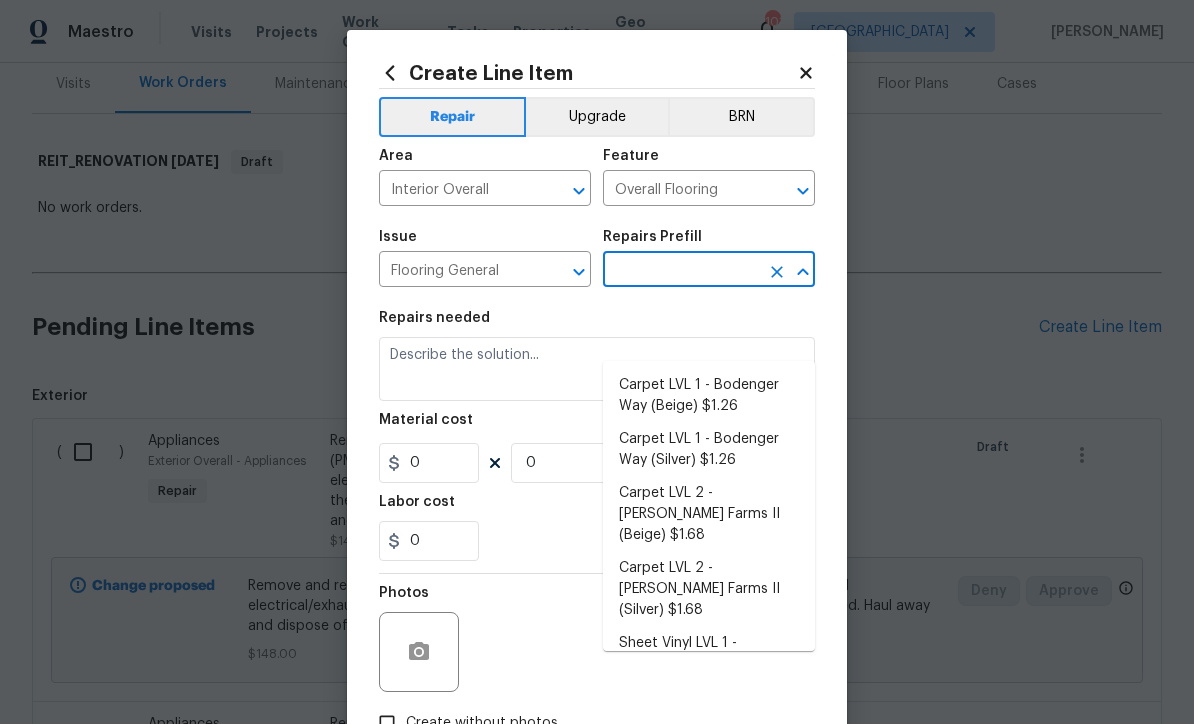 scroll, scrollTop: 0, scrollLeft: 0, axis: both 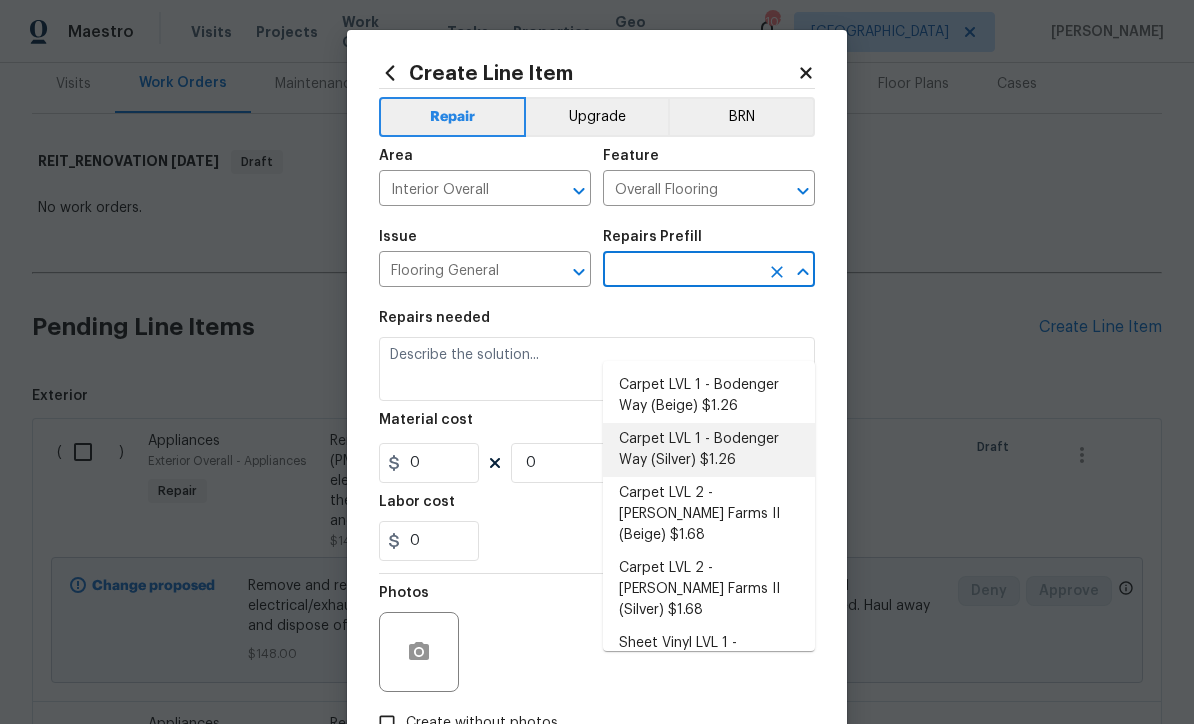 click on "Carpet LVL 1 - Bodenger Way (Silver) $1.26" at bounding box center (709, 450) 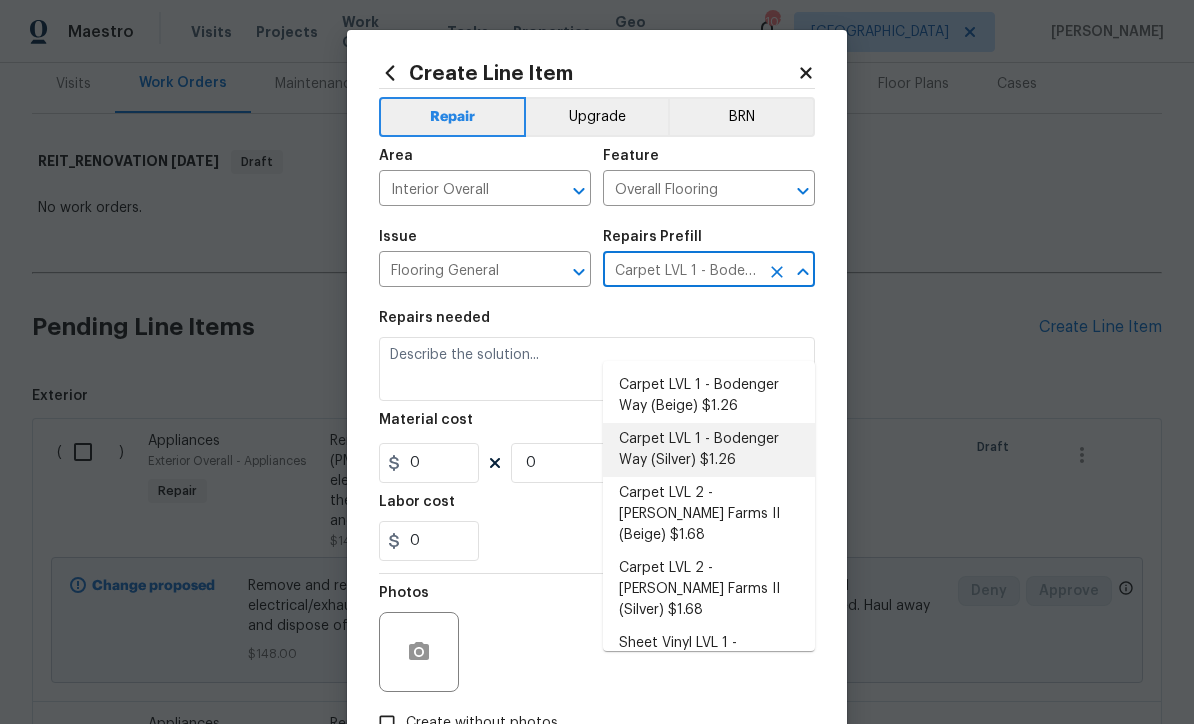 type 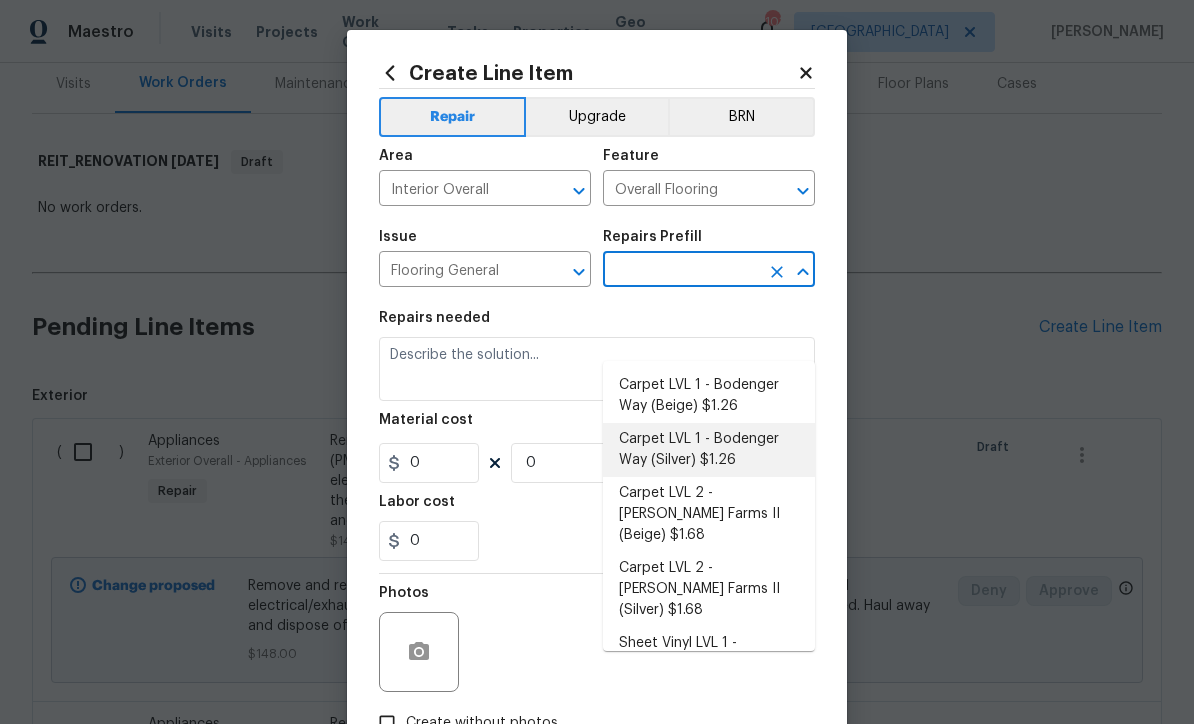 type on "Install new carpet. (Bodenger Way [GEOGRAPHIC_DATA], Silver) at all previously carpeted locations. To include (but not limited to): 6 lb 3/8" pad, tack strips, transition pieces and install." 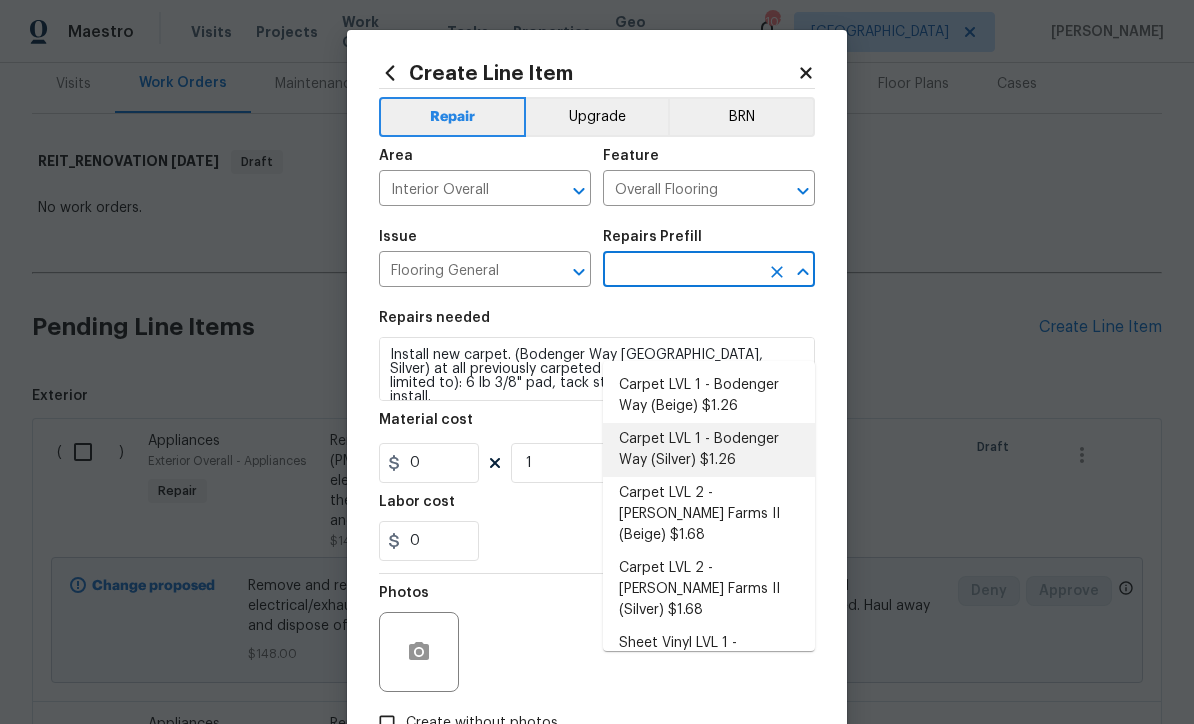 type on "Carpet LVL 1 - Bodenger Way (Silver) $1.26" 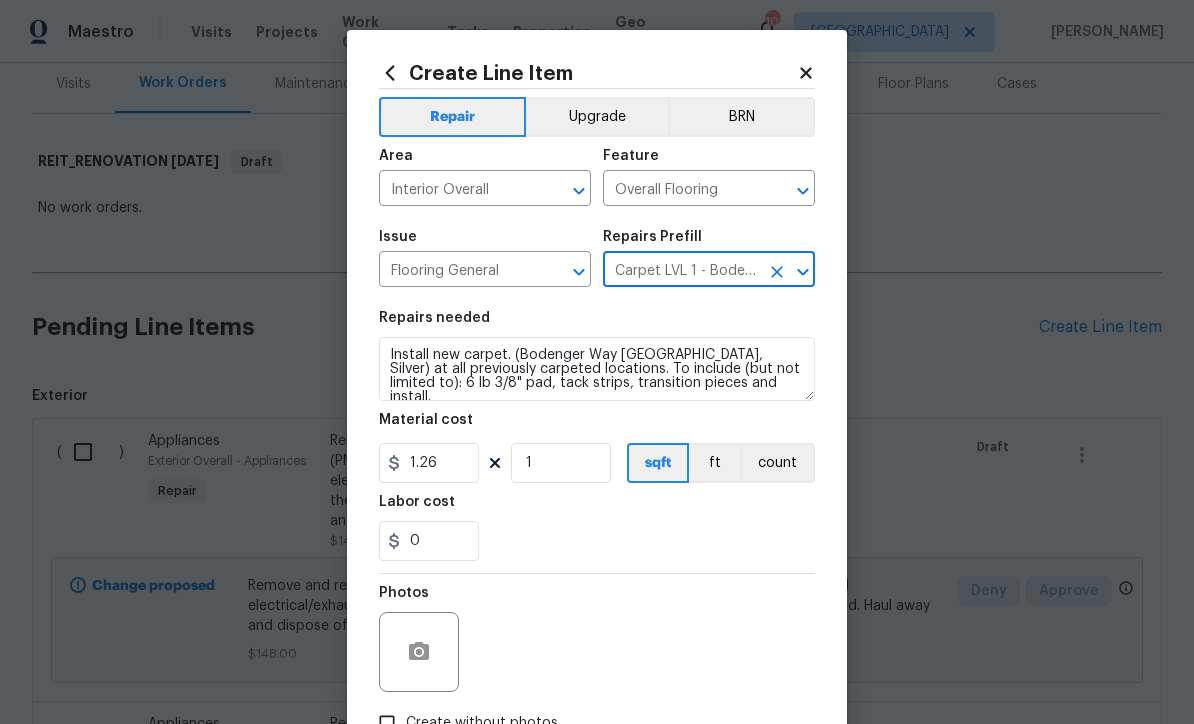 click at bounding box center [777, 272] 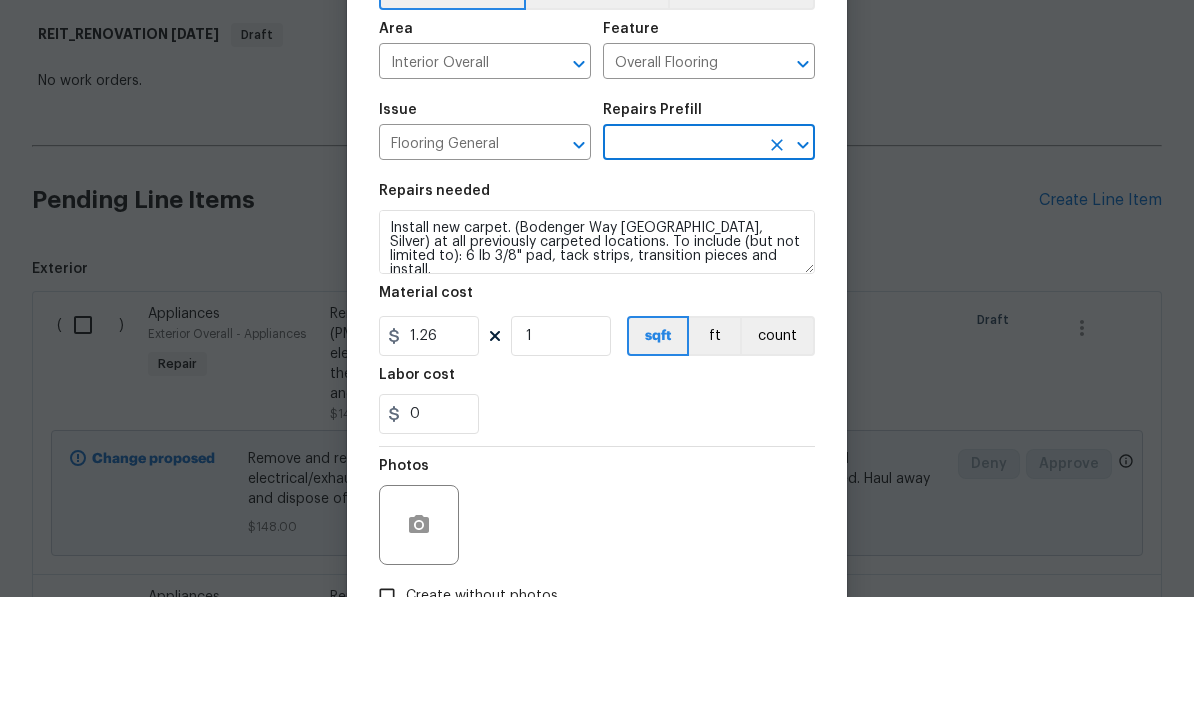 click at bounding box center (681, 271) 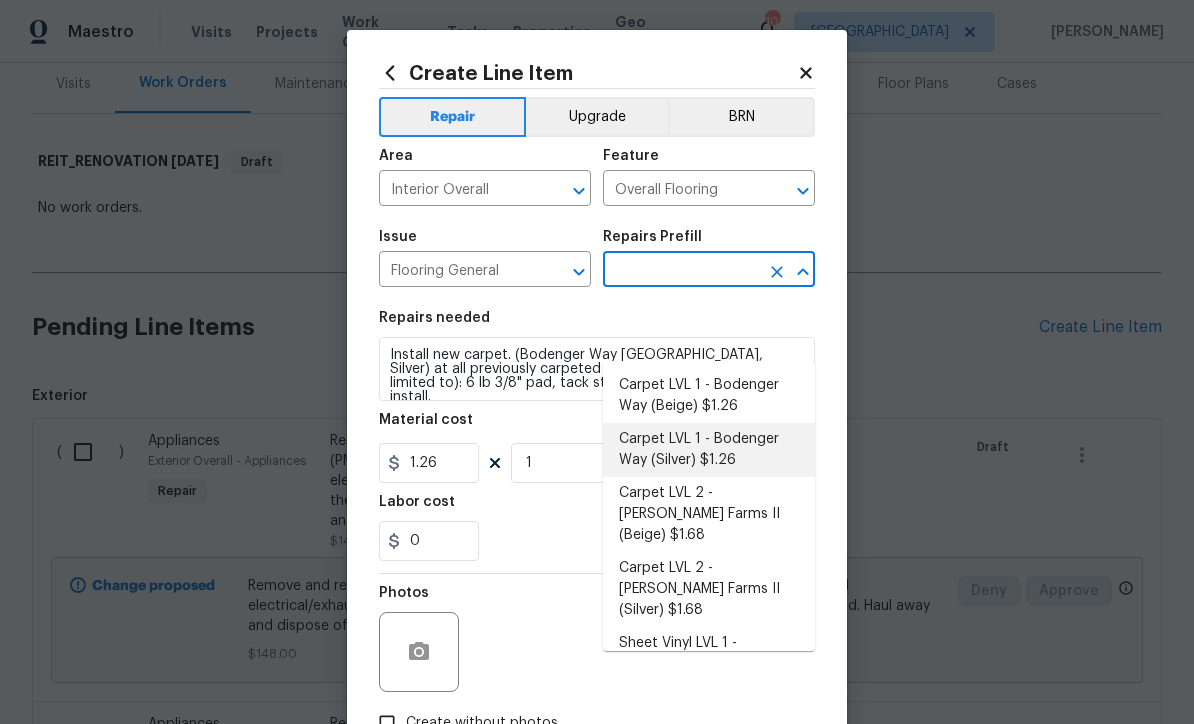 scroll, scrollTop: 0, scrollLeft: 0, axis: both 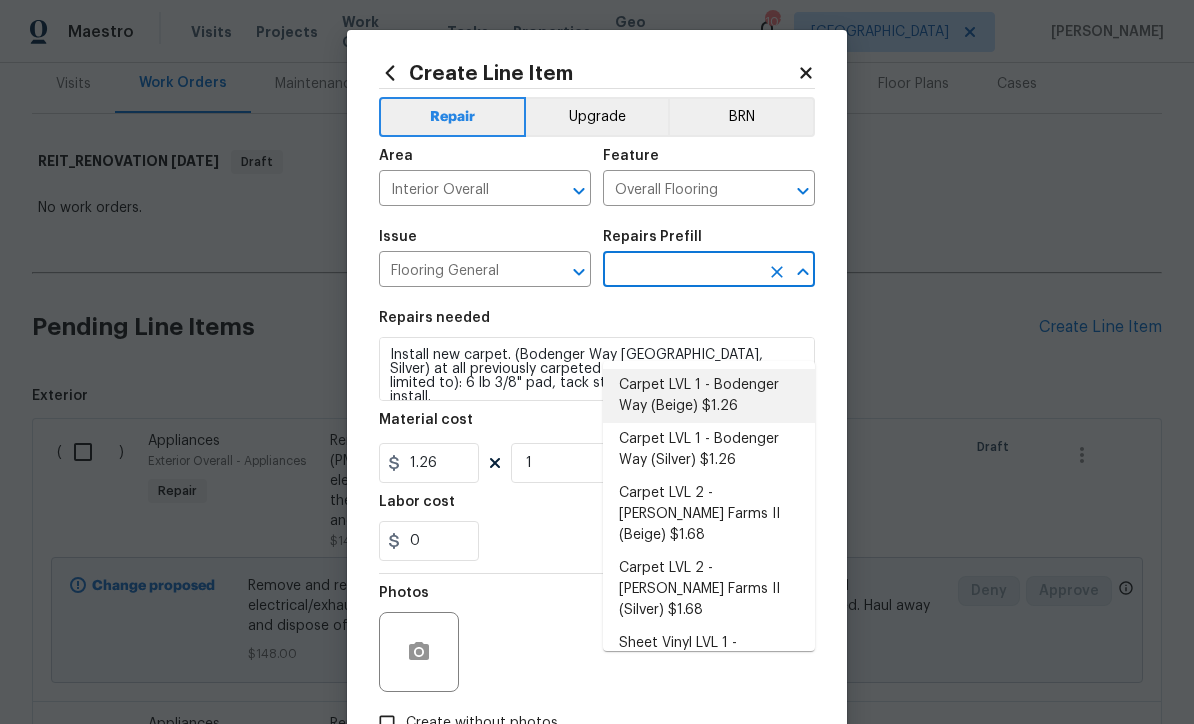 click on "Carpet LVL 1 - Bodenger Way (Beige) $1.26" at bounding box center [709, 396] 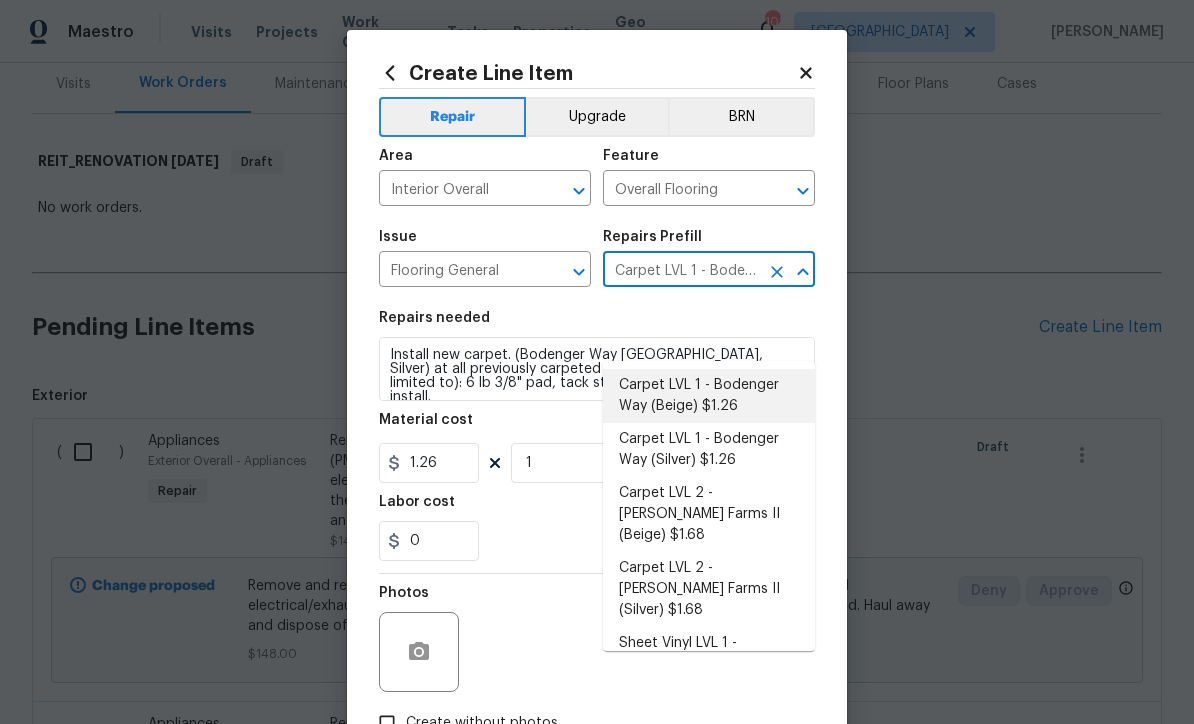 type 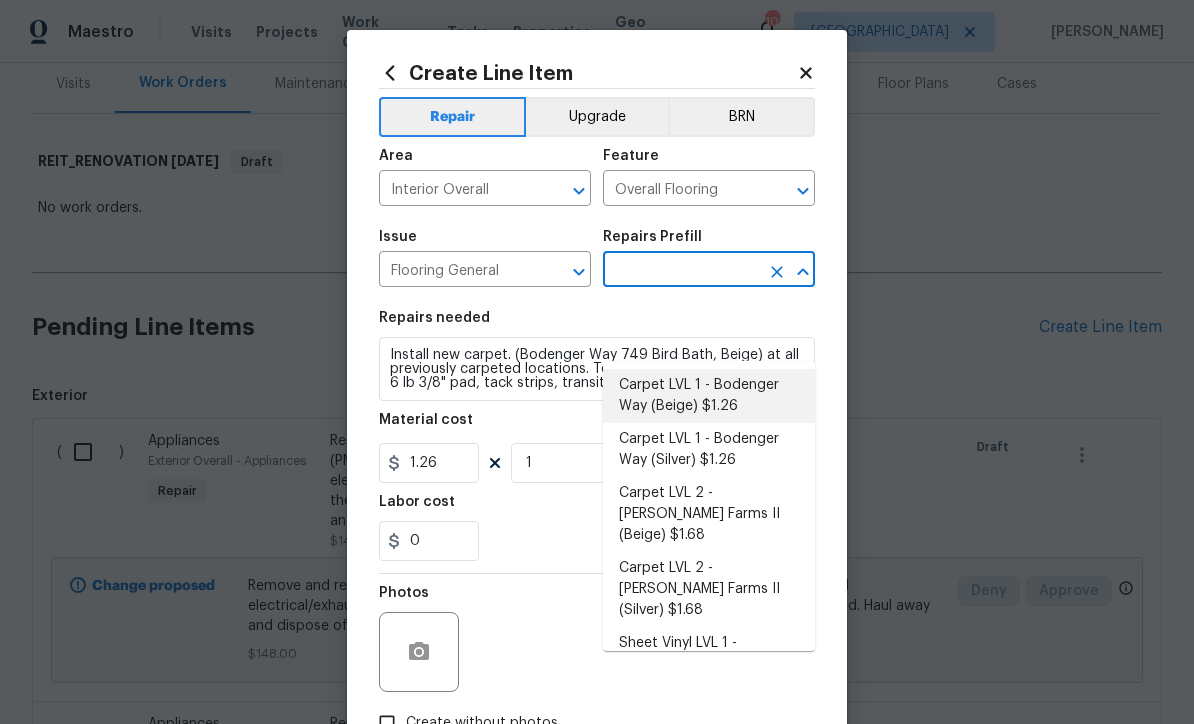 type on "Carpet LVL 1 - Bodenger Way (Beige) $1.26" 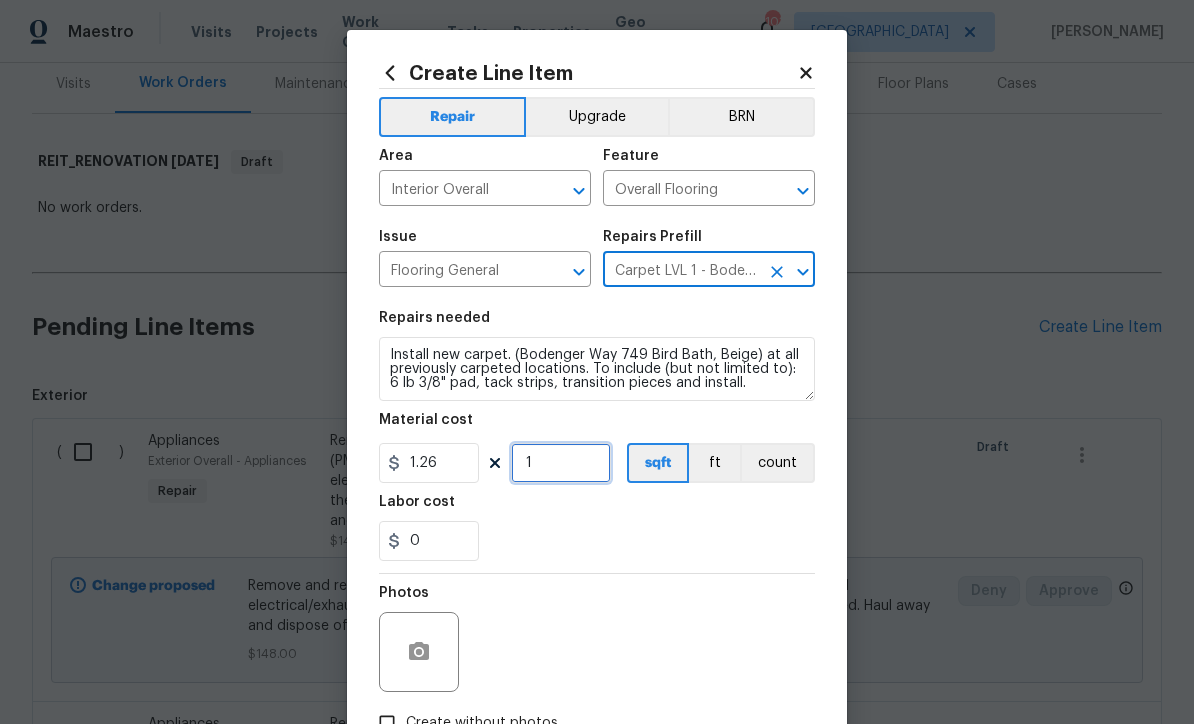 click on "1" at bounding box center [561, 463] 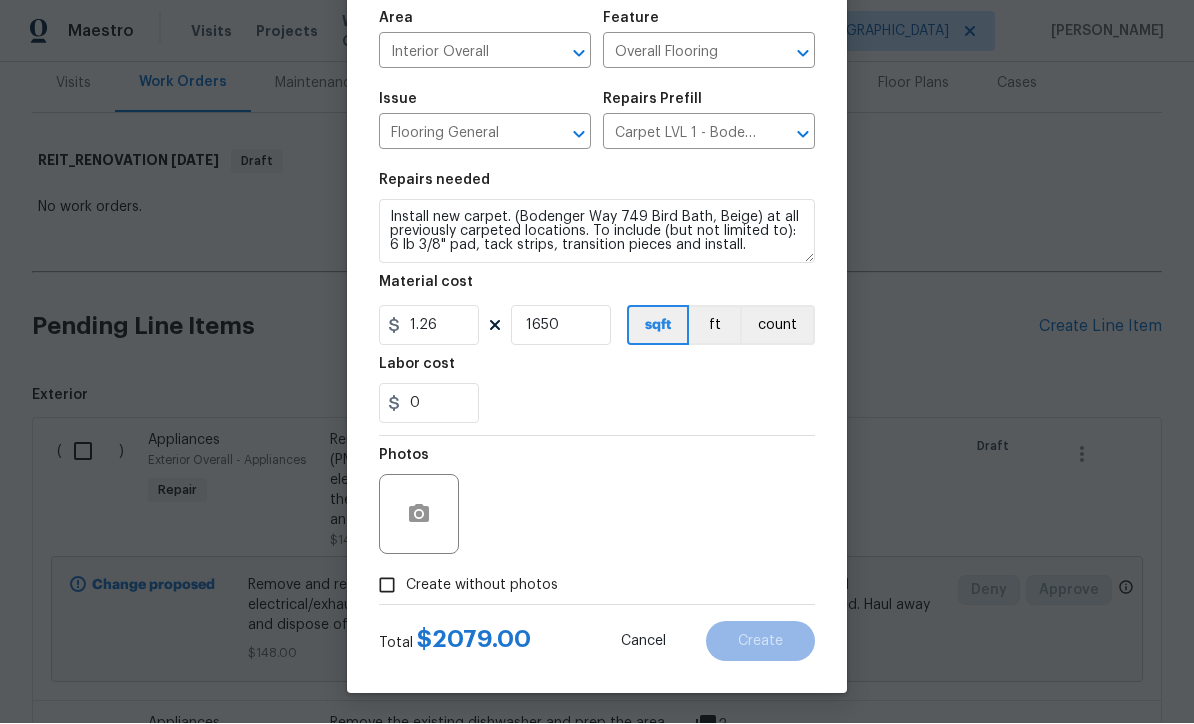 scroll, scrollTop: 141, scrollLeft: 0, axis: vertical 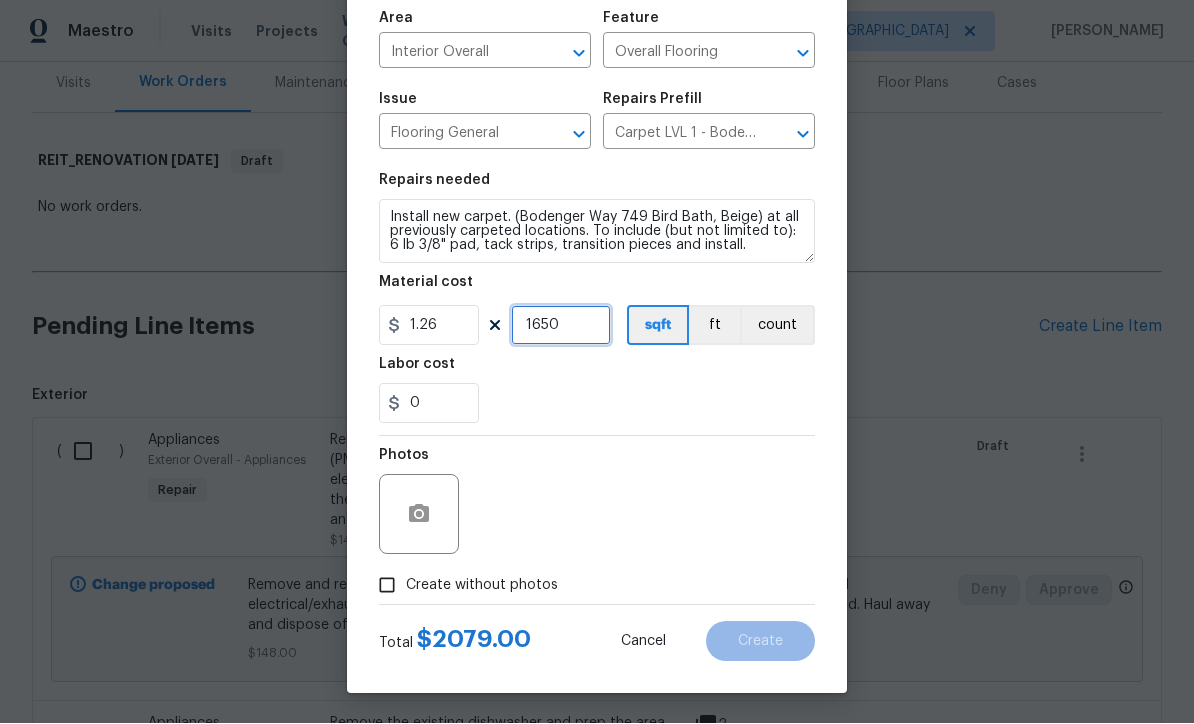 type on "1650" 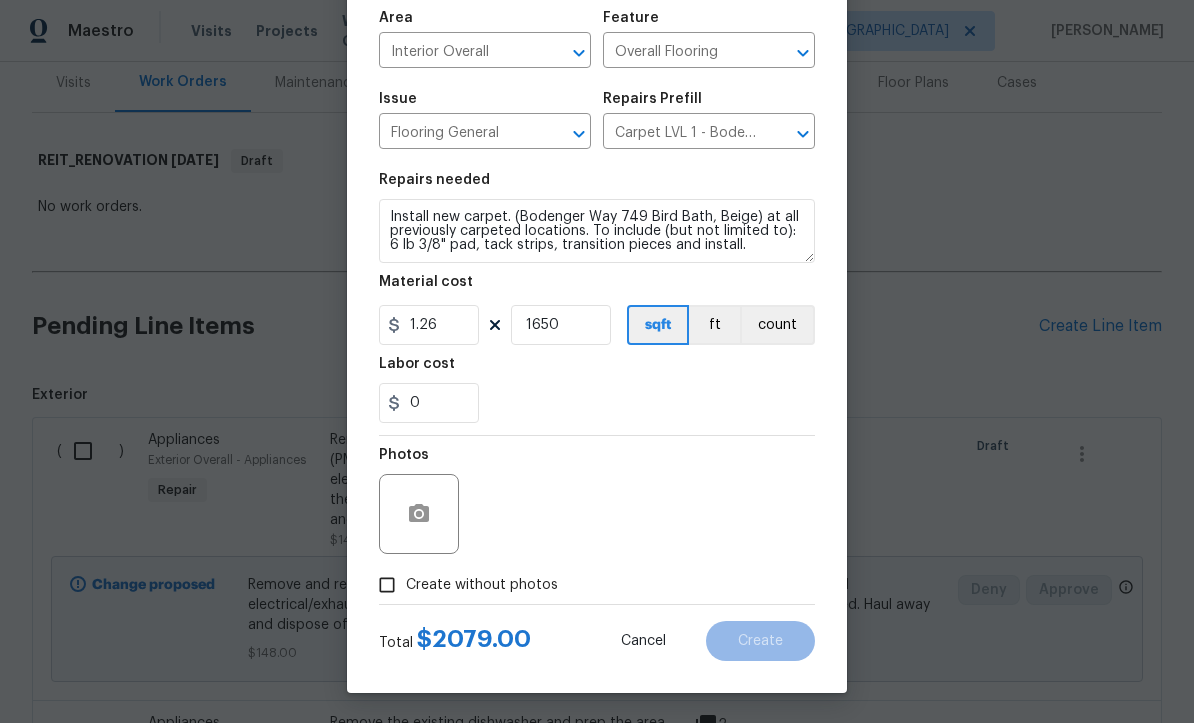 click on "Create without photos" at bounding box center [387, 586] 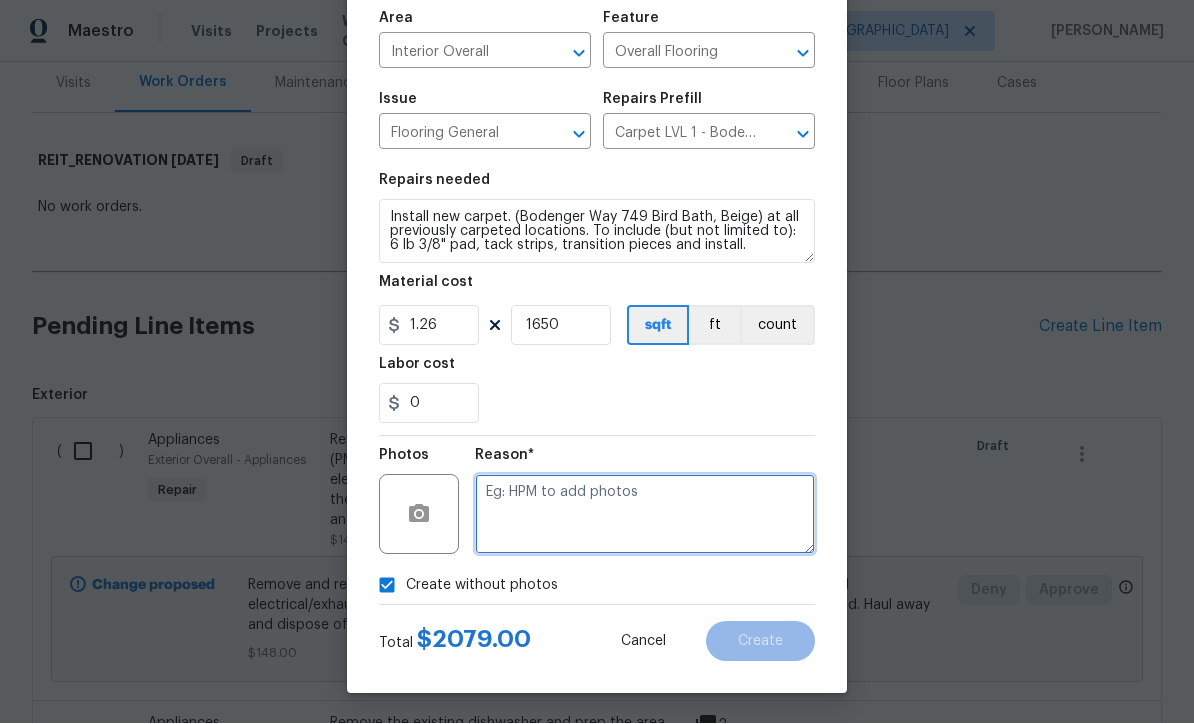 click at bounding box center [645, 515] 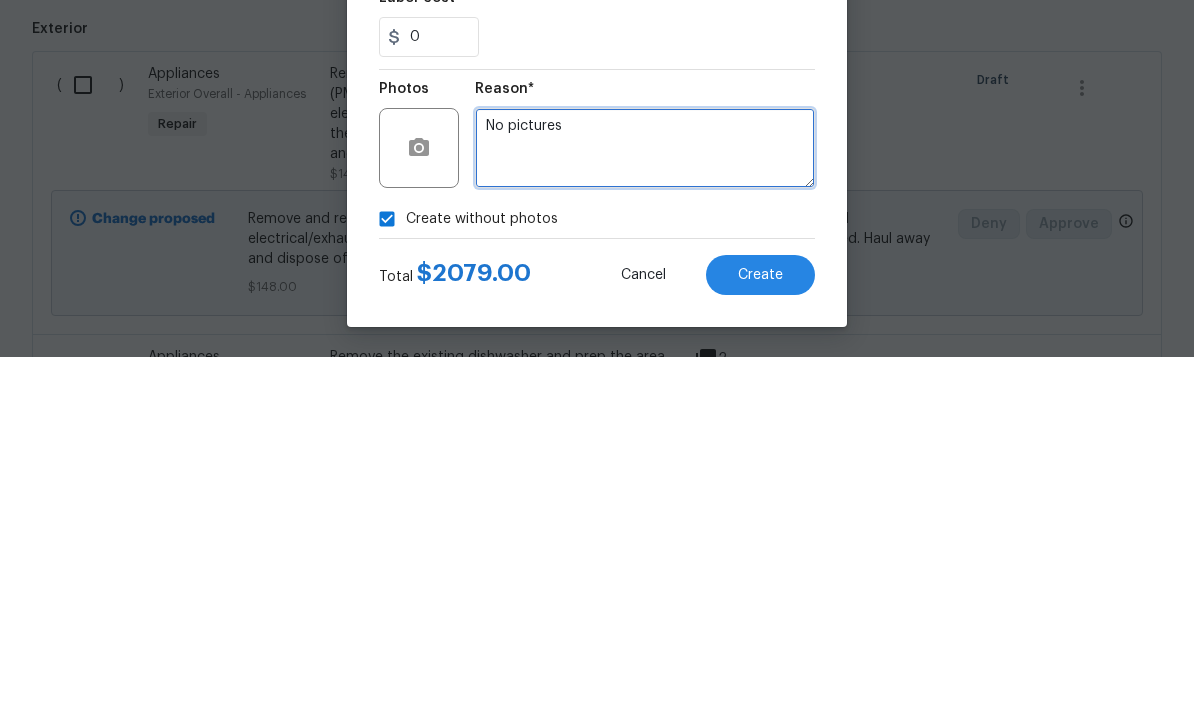 type on "No pictures" 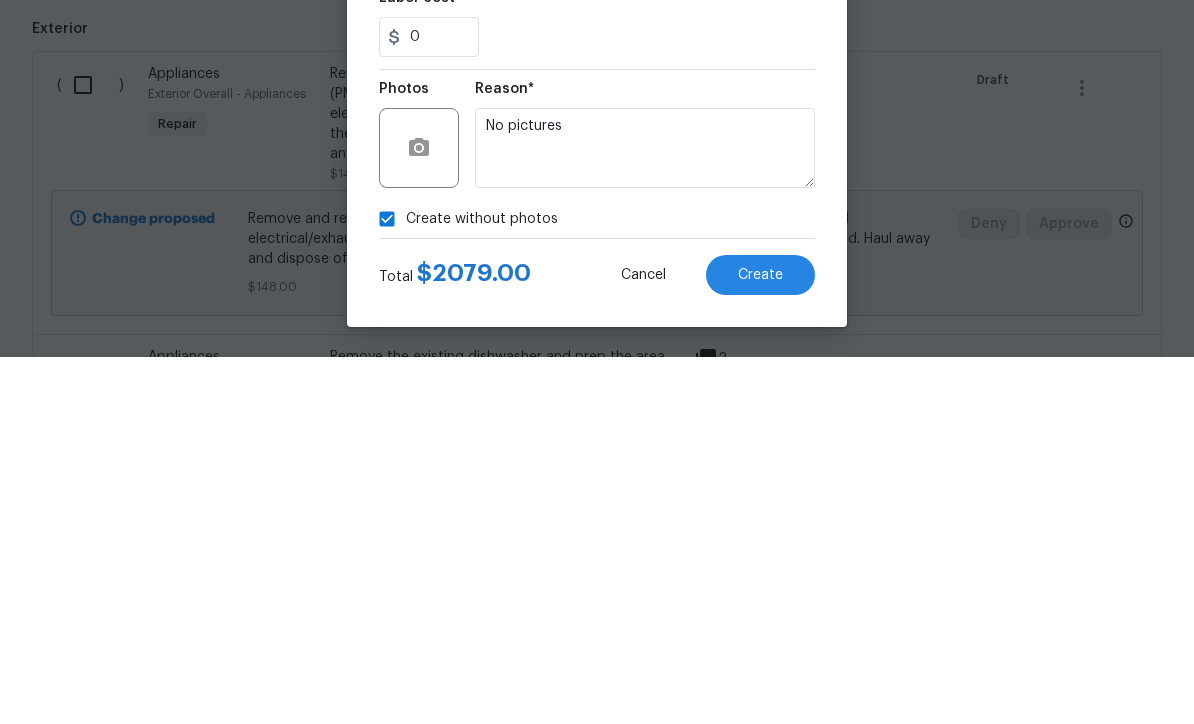 click on "Create" at bounding box center (760, 642) 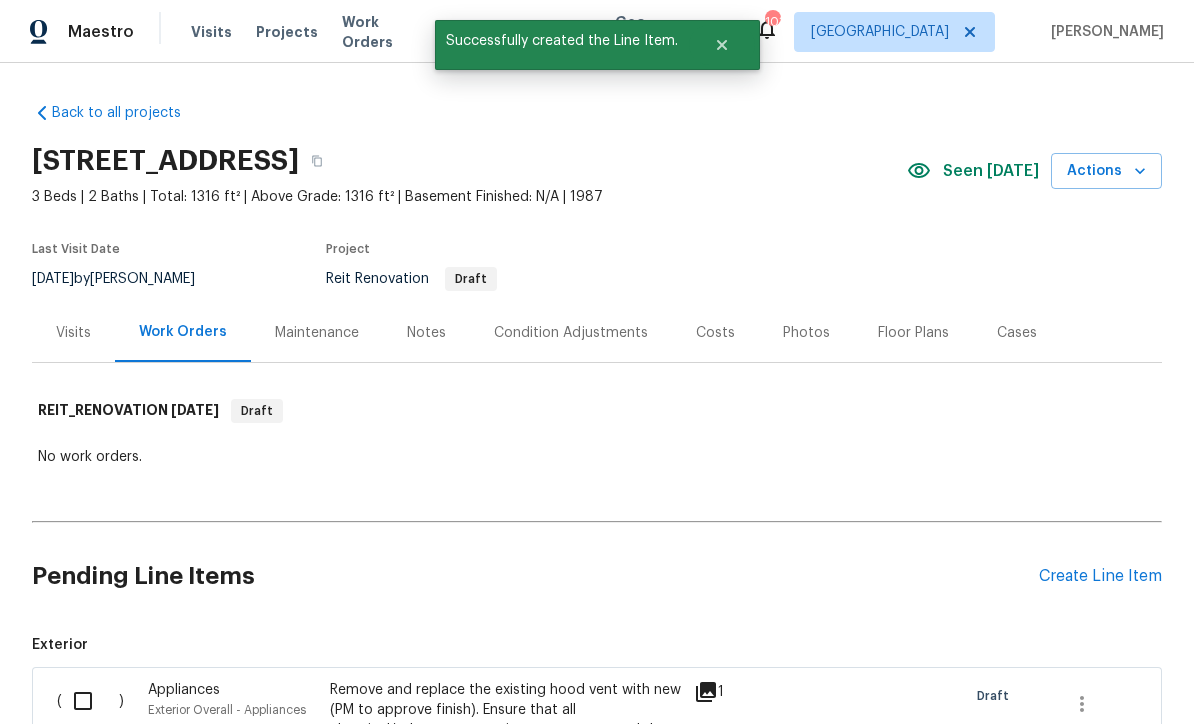 scroll, scrollTop: 0, scrollLeft: 0, axis: both 